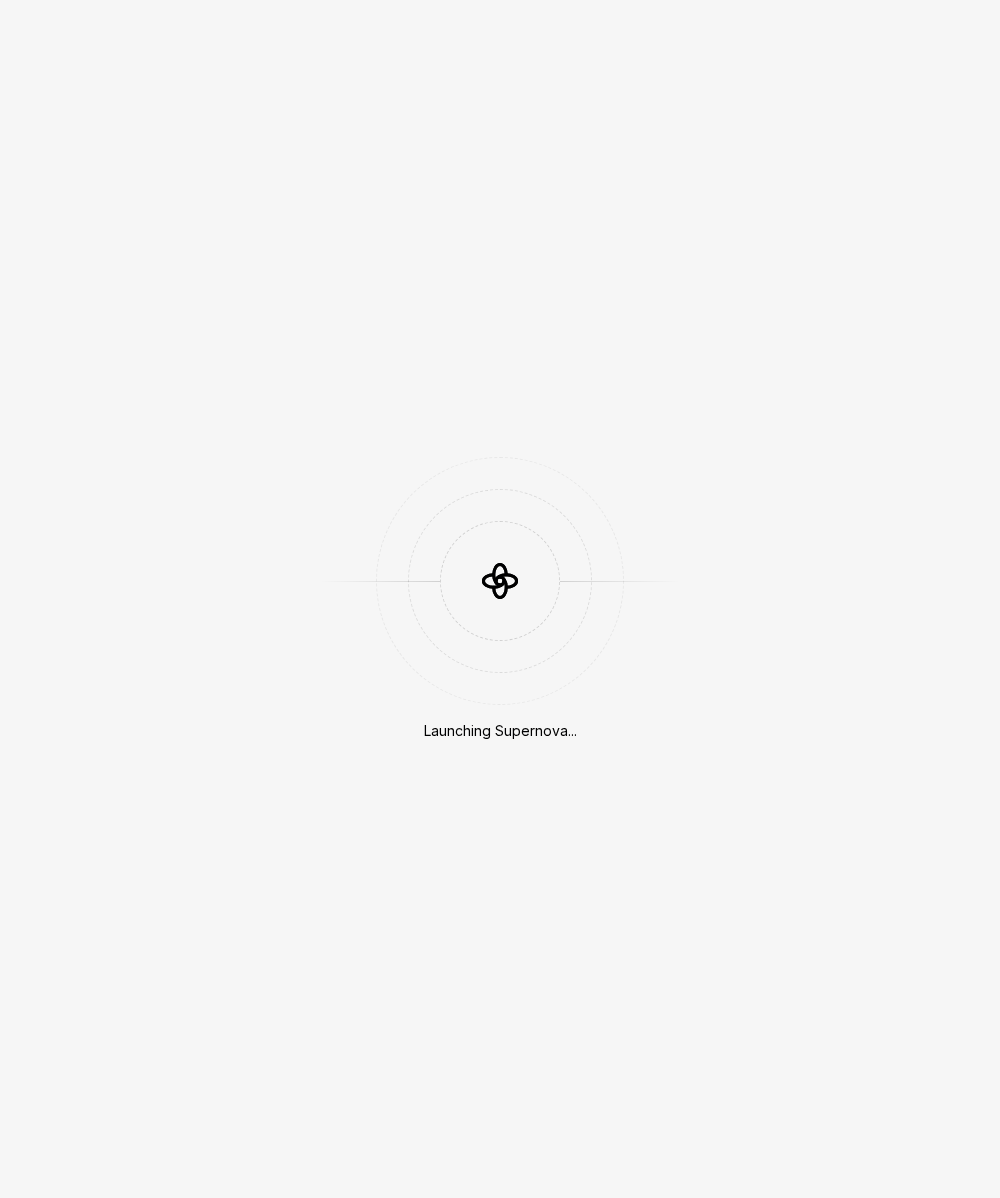 scroll, scrollTop: 0, scrollLeft: 0, axis: both 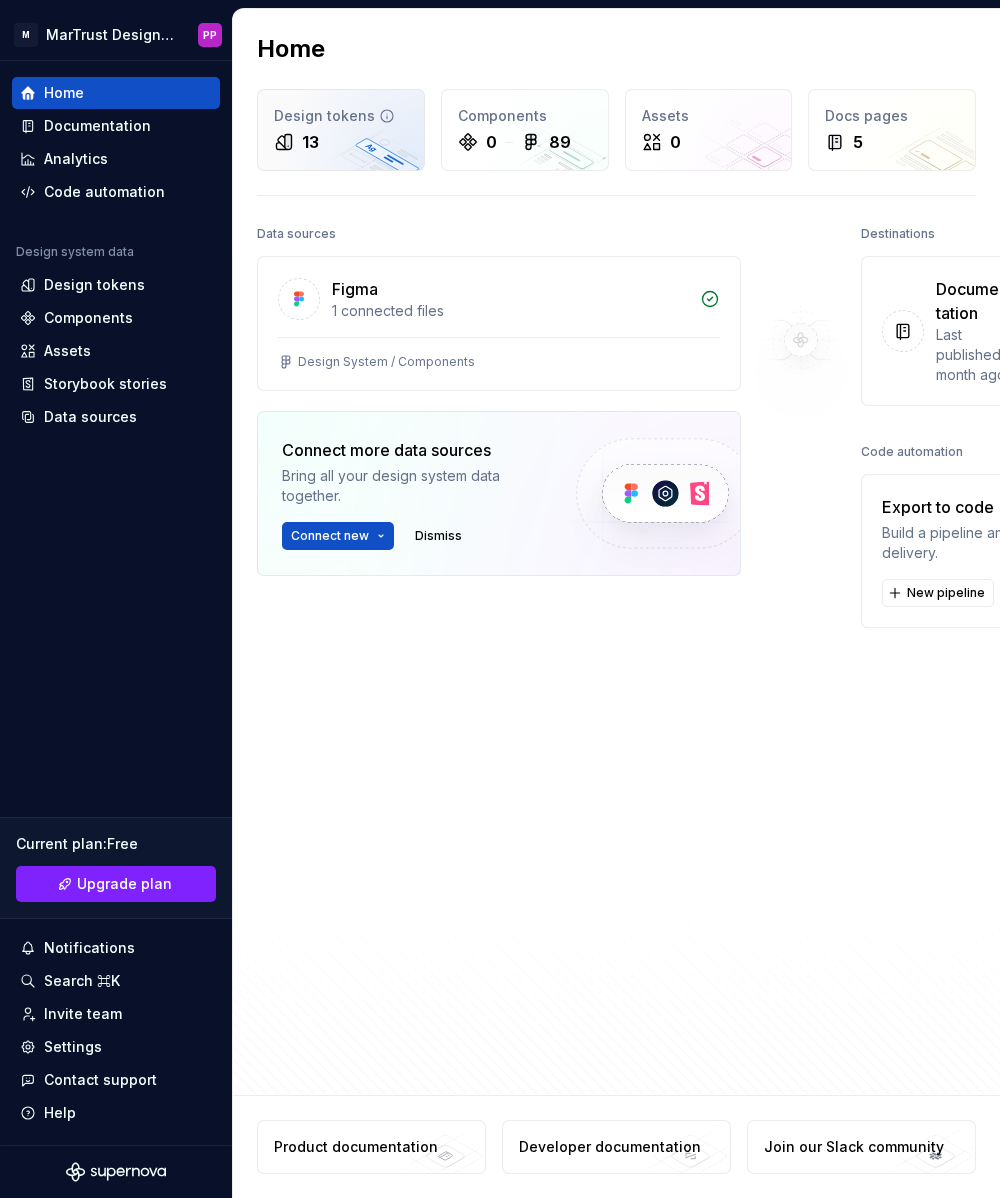 click on "Design tokens 13" at bounding box center [341, 130] 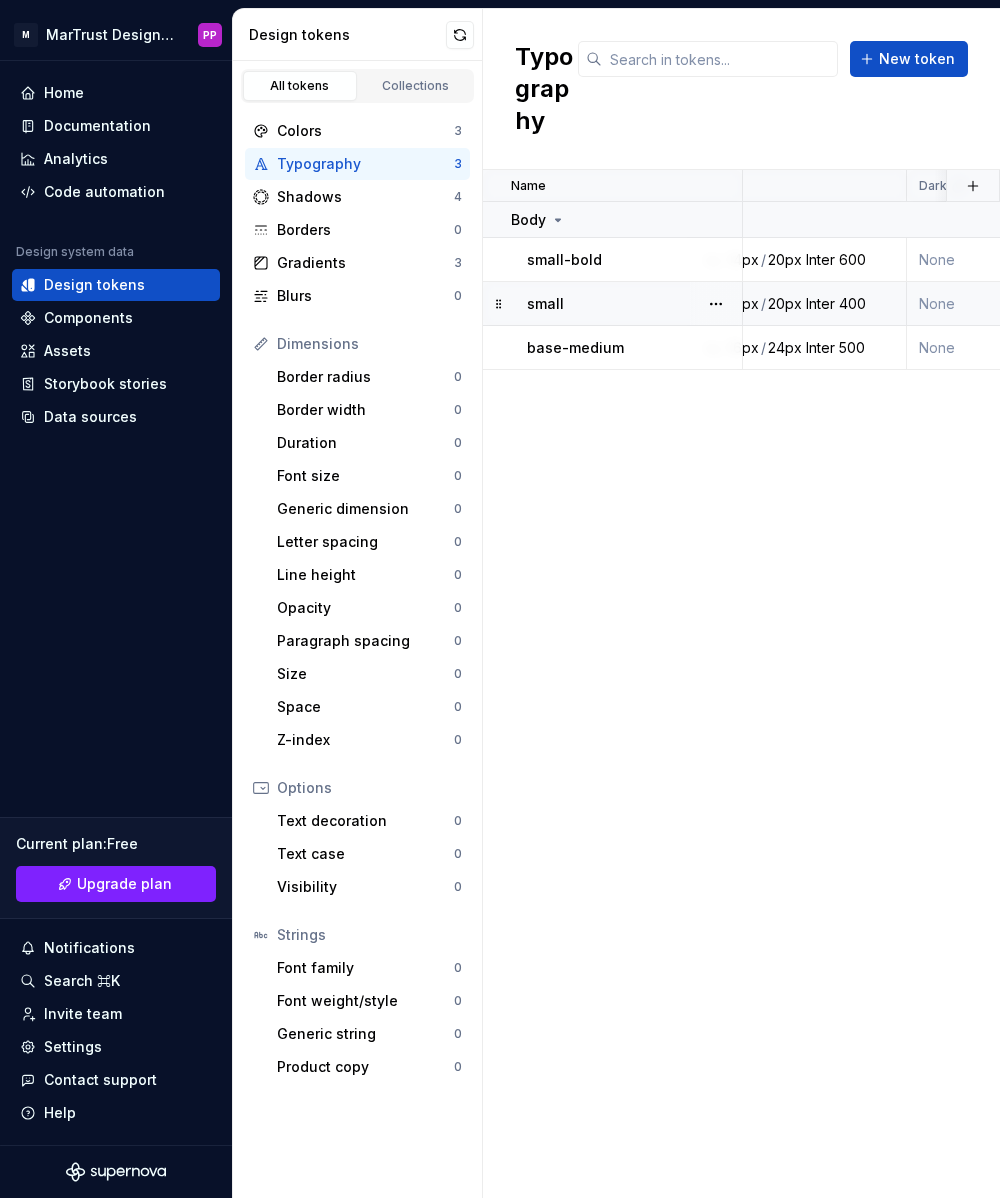 scroll, scrollTop: 0, scrollLeft: 0, axis: both 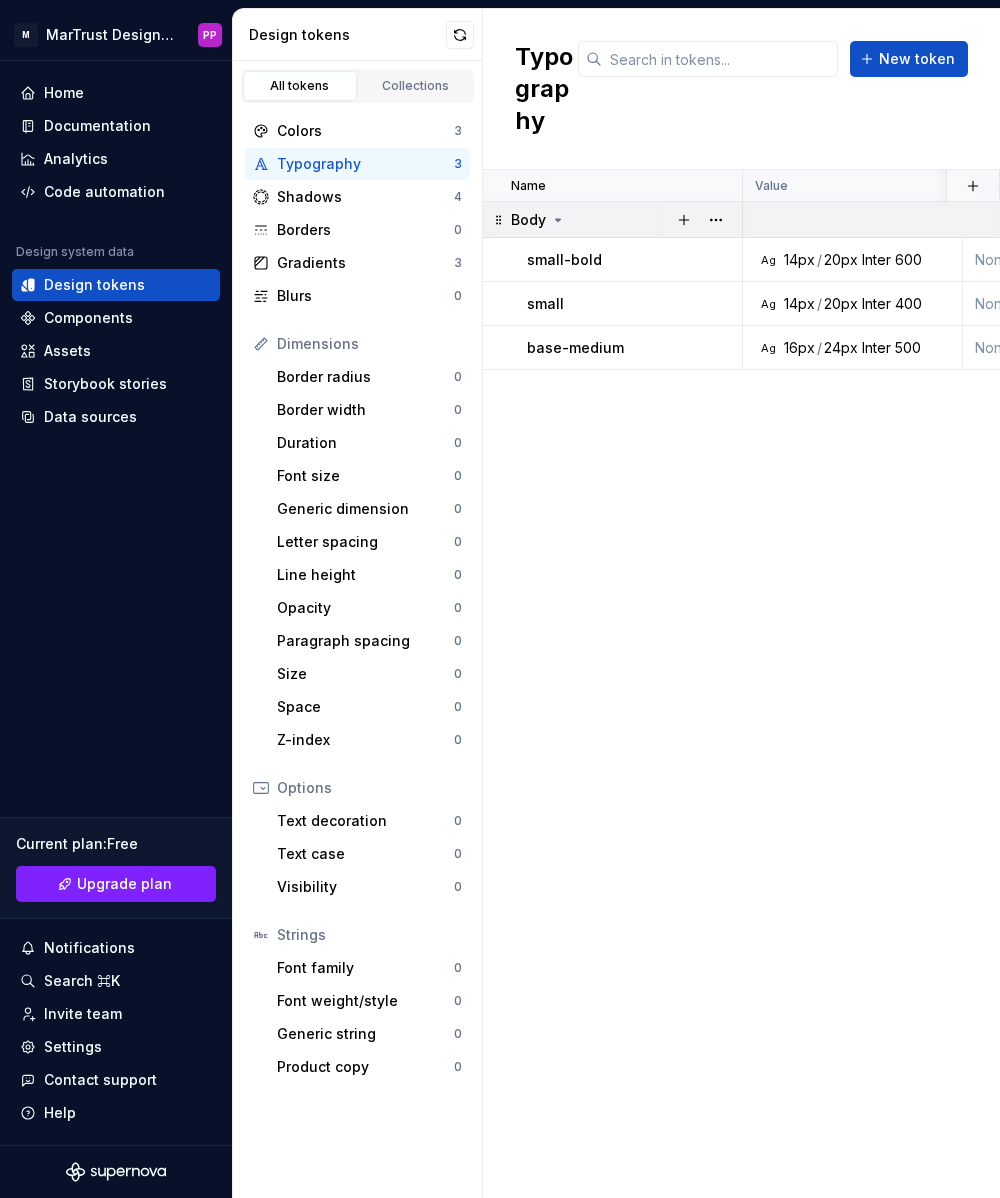 click 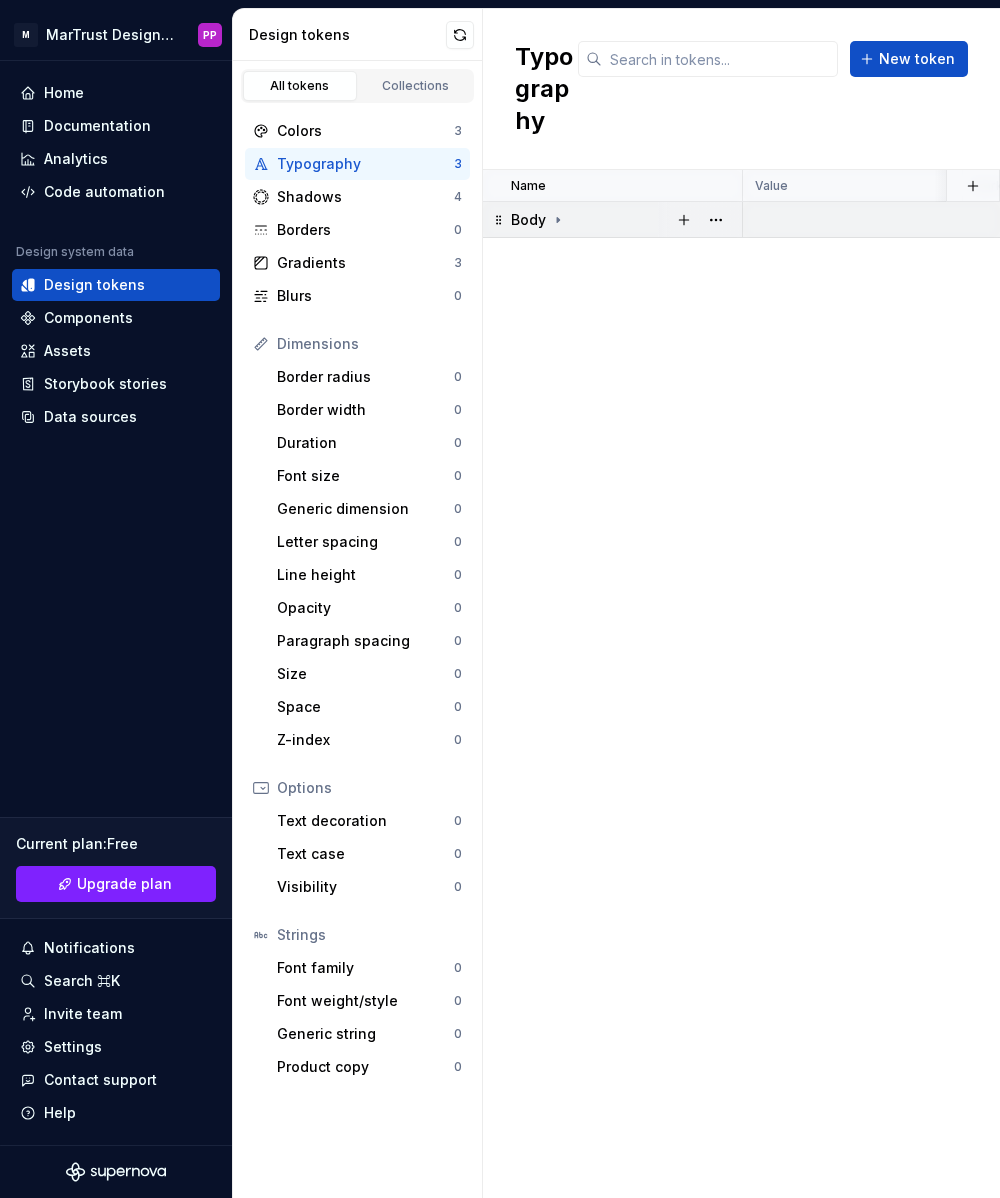 click 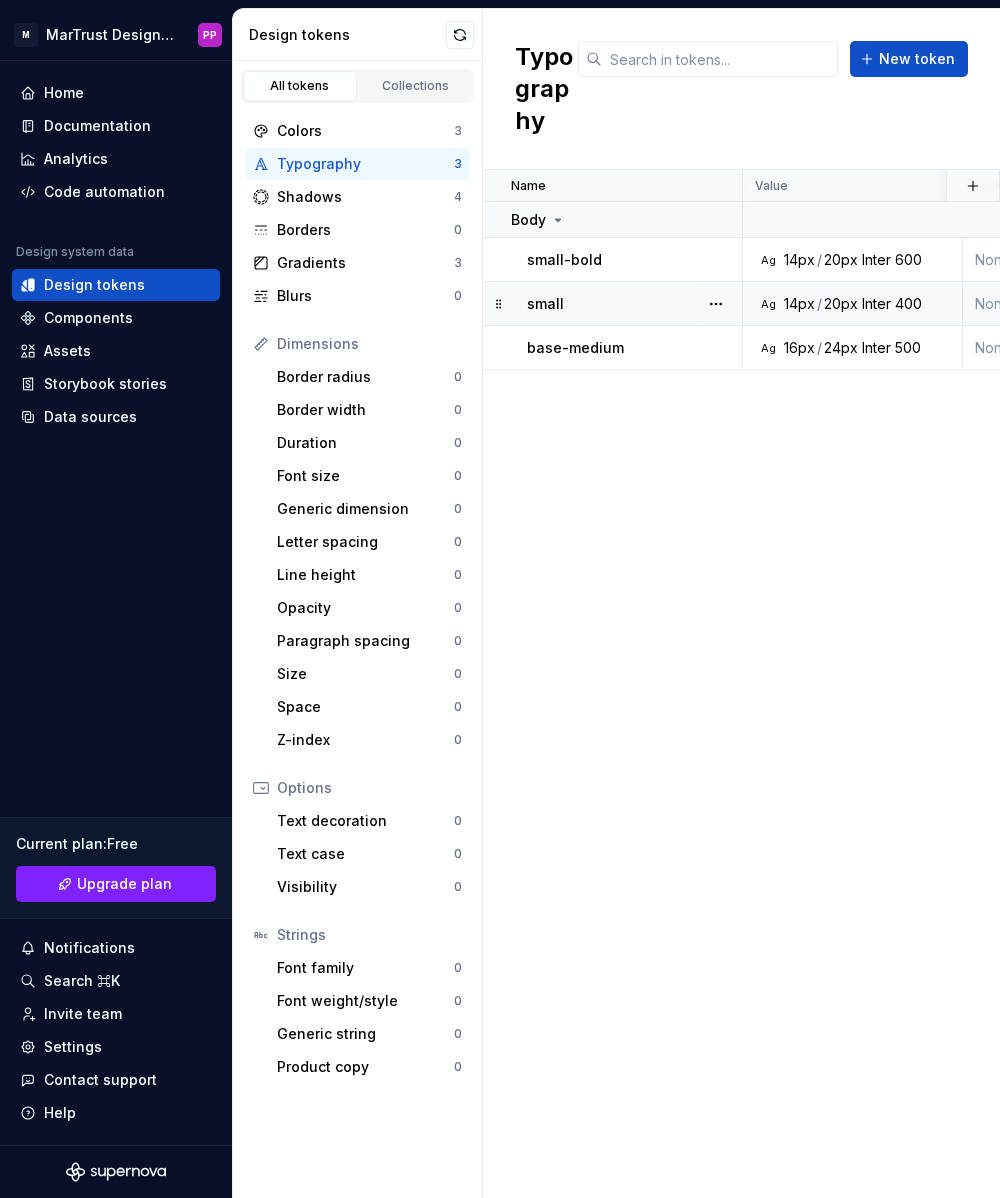 scroll, scrollTop: 0, scrollLeft: 42, axis: horizontal 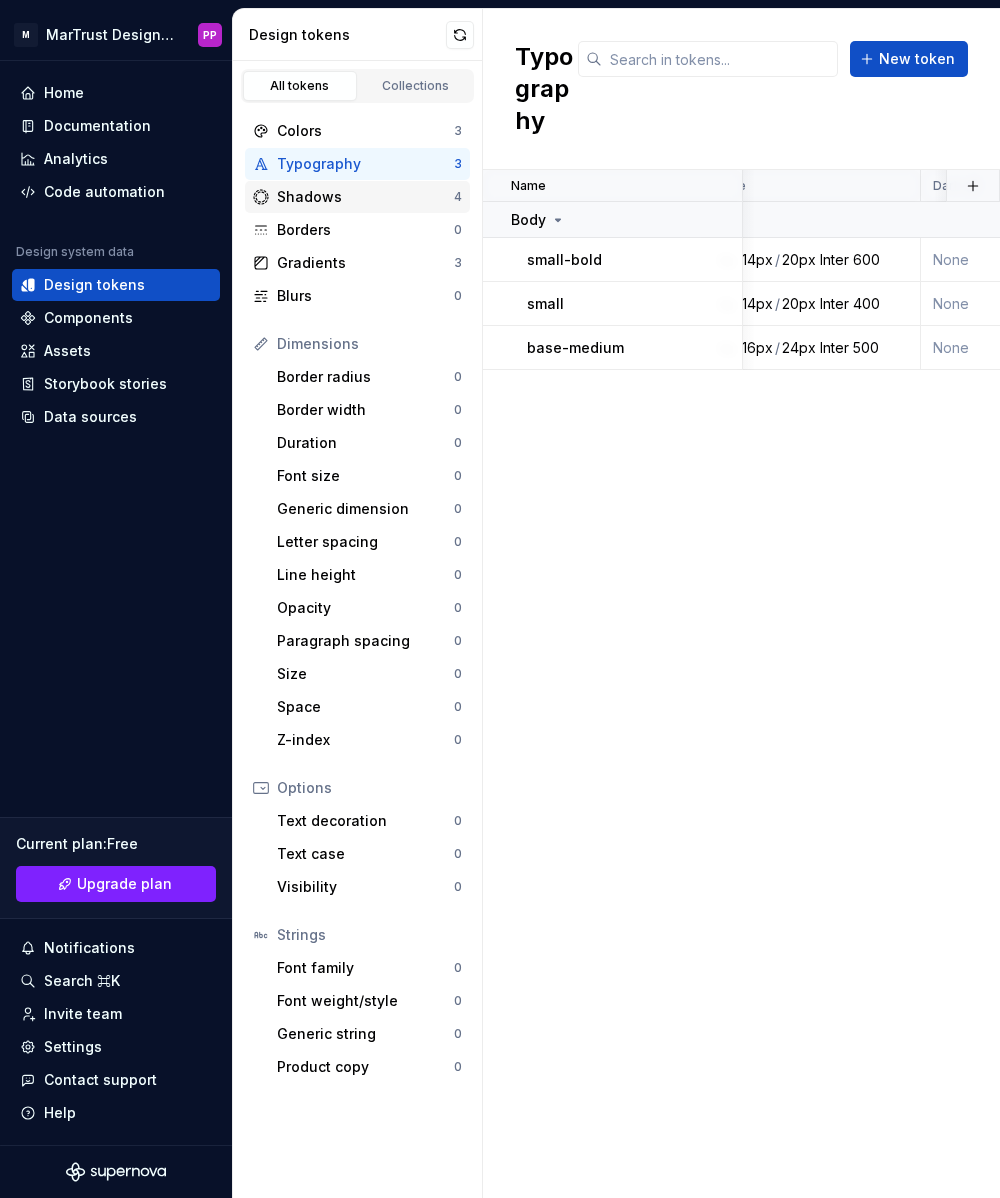 click on "Shadows" at bounding box center (365, 197) 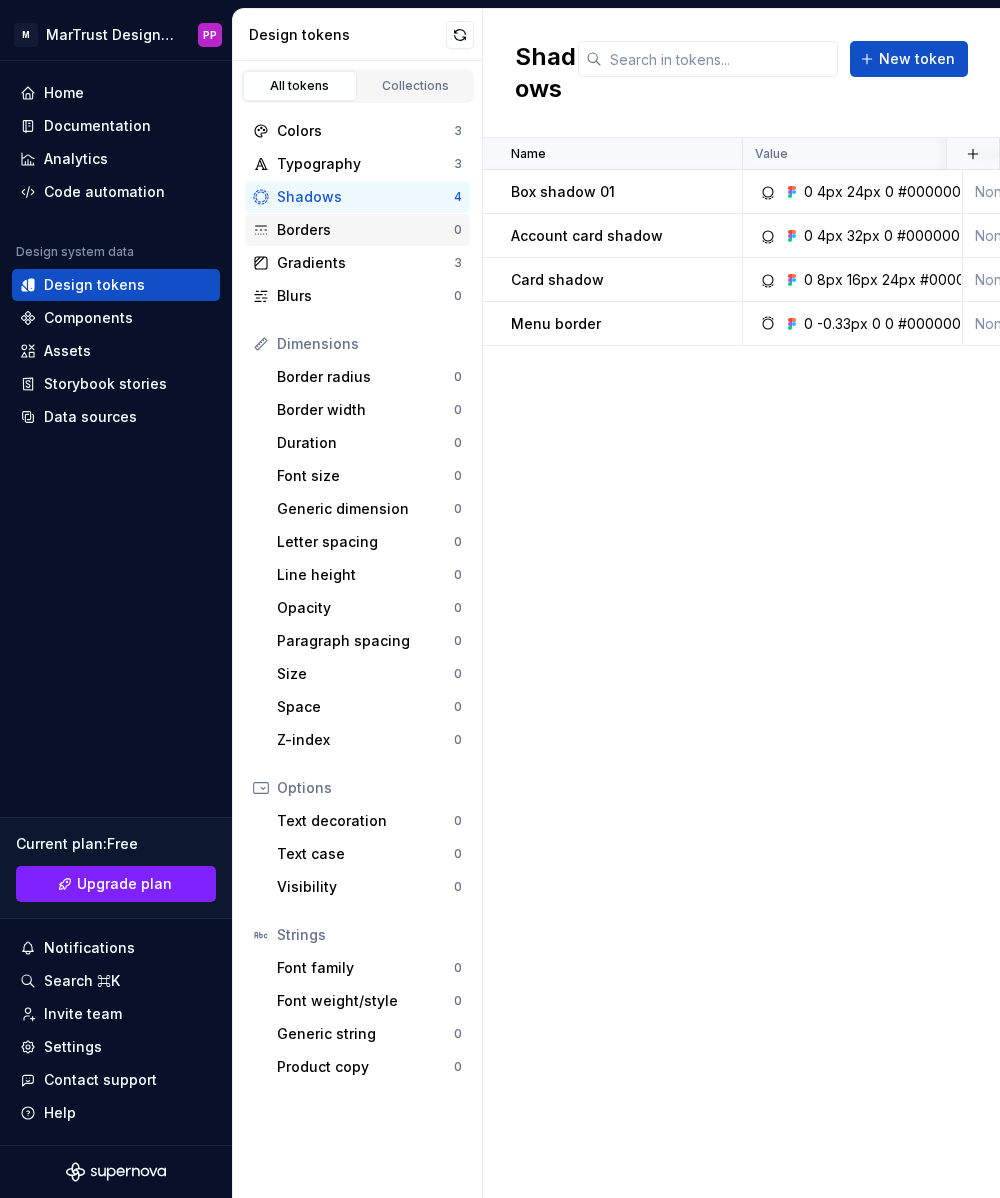 click on "Borders" at bounding box center [365, 230] 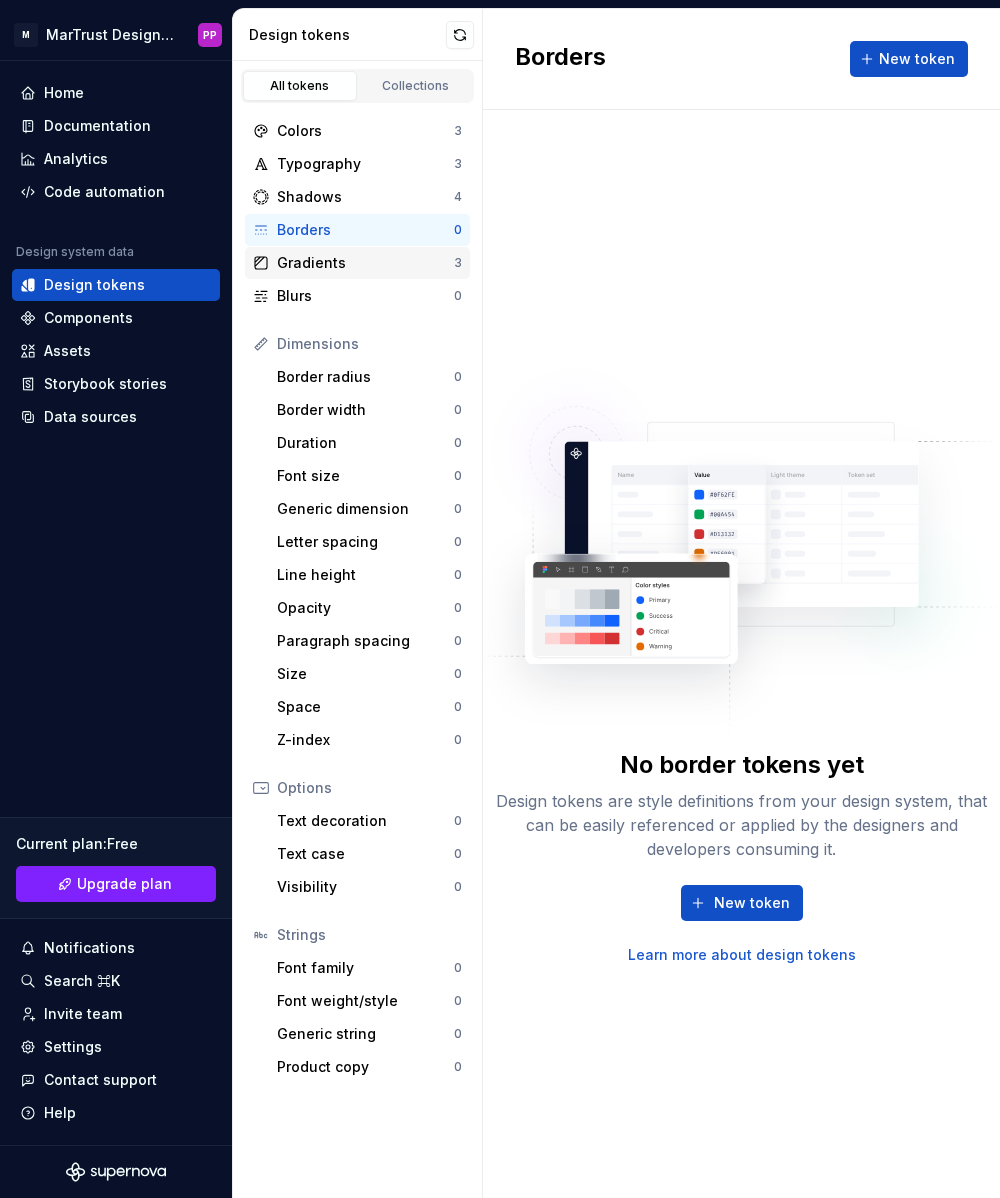 click on "Gradients" at bounding box center (365, 263) 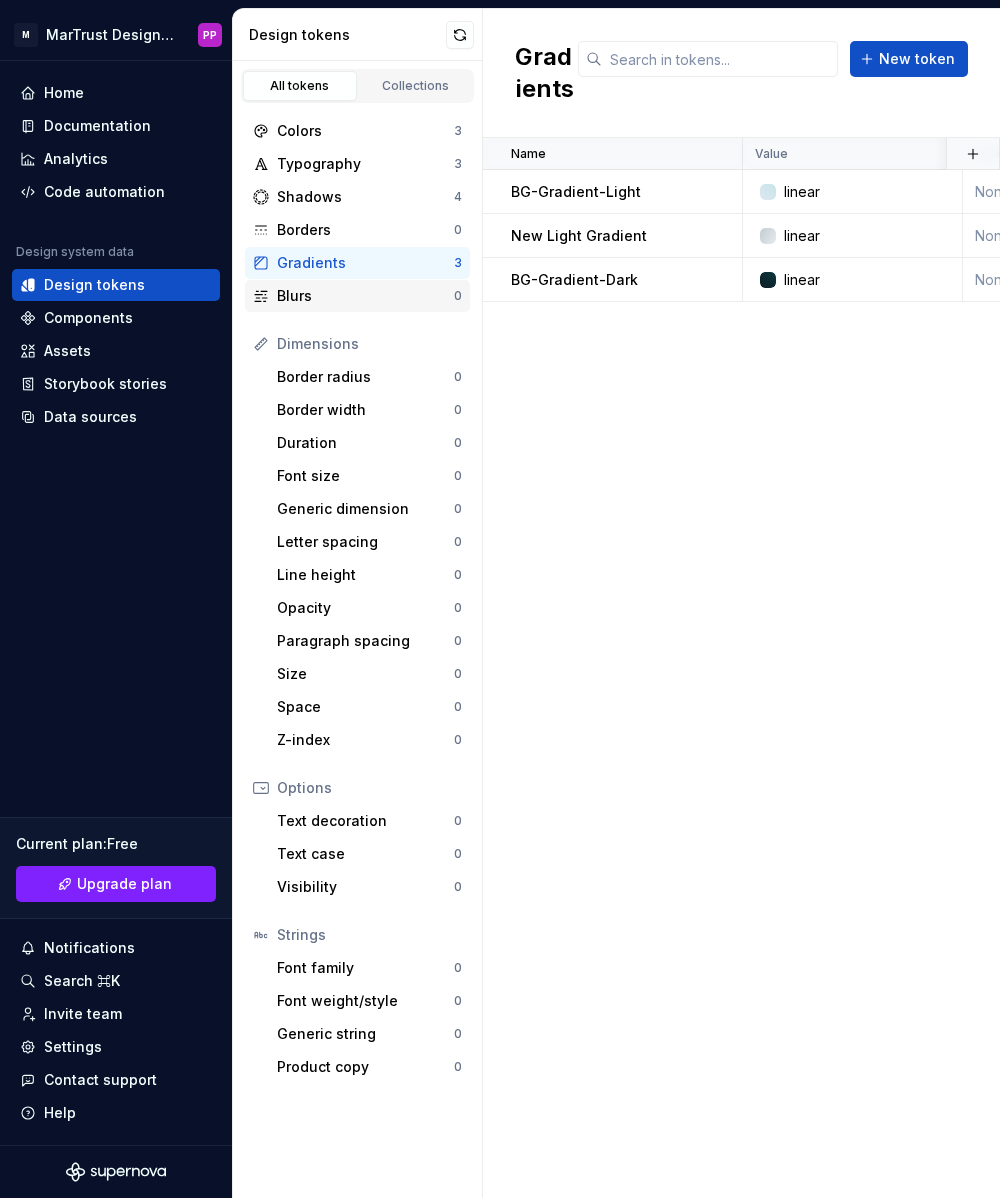 click on "Blurs" at bounding box center (365, 296) 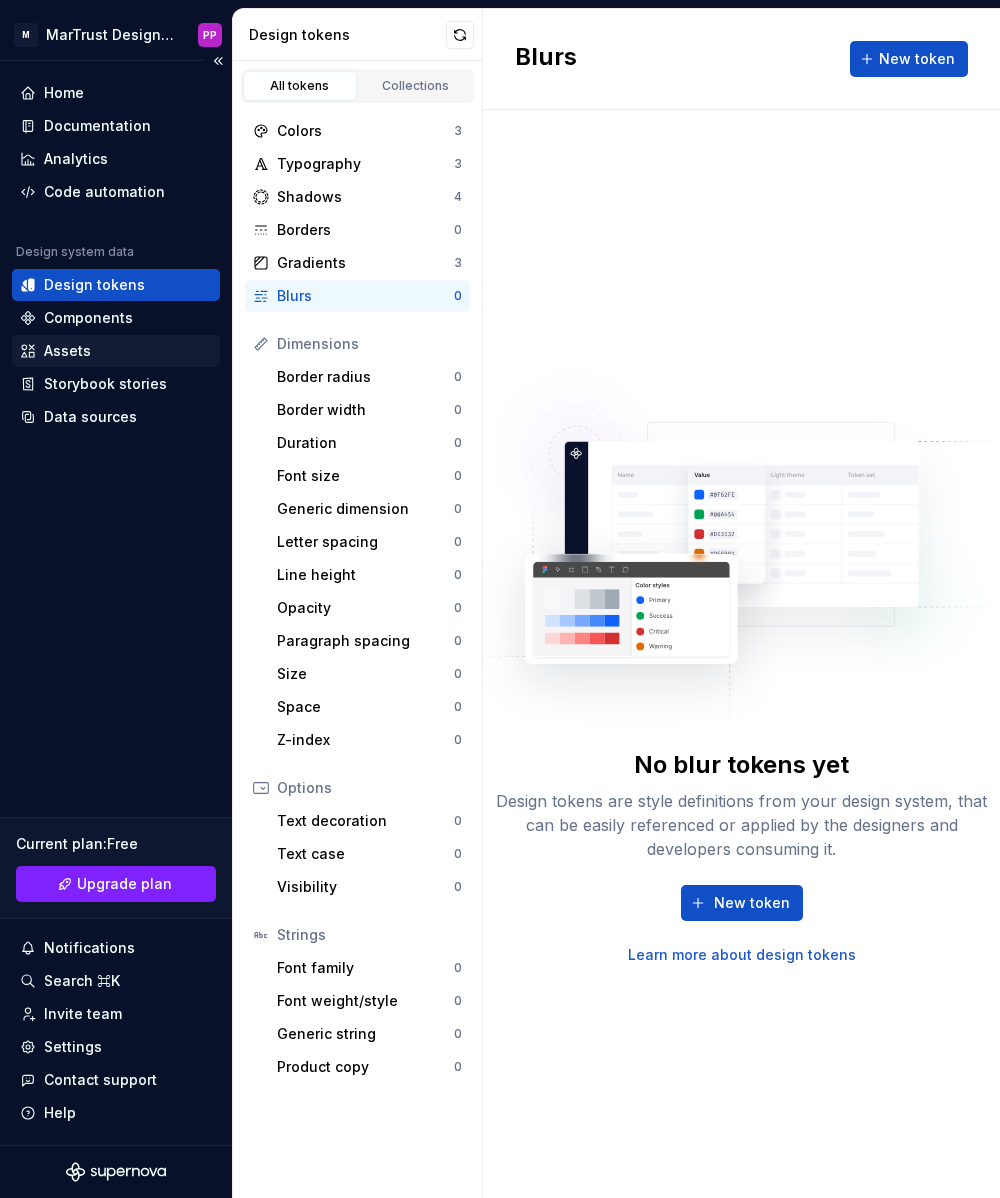 click on "Assets" at bounding box center (116, 351) 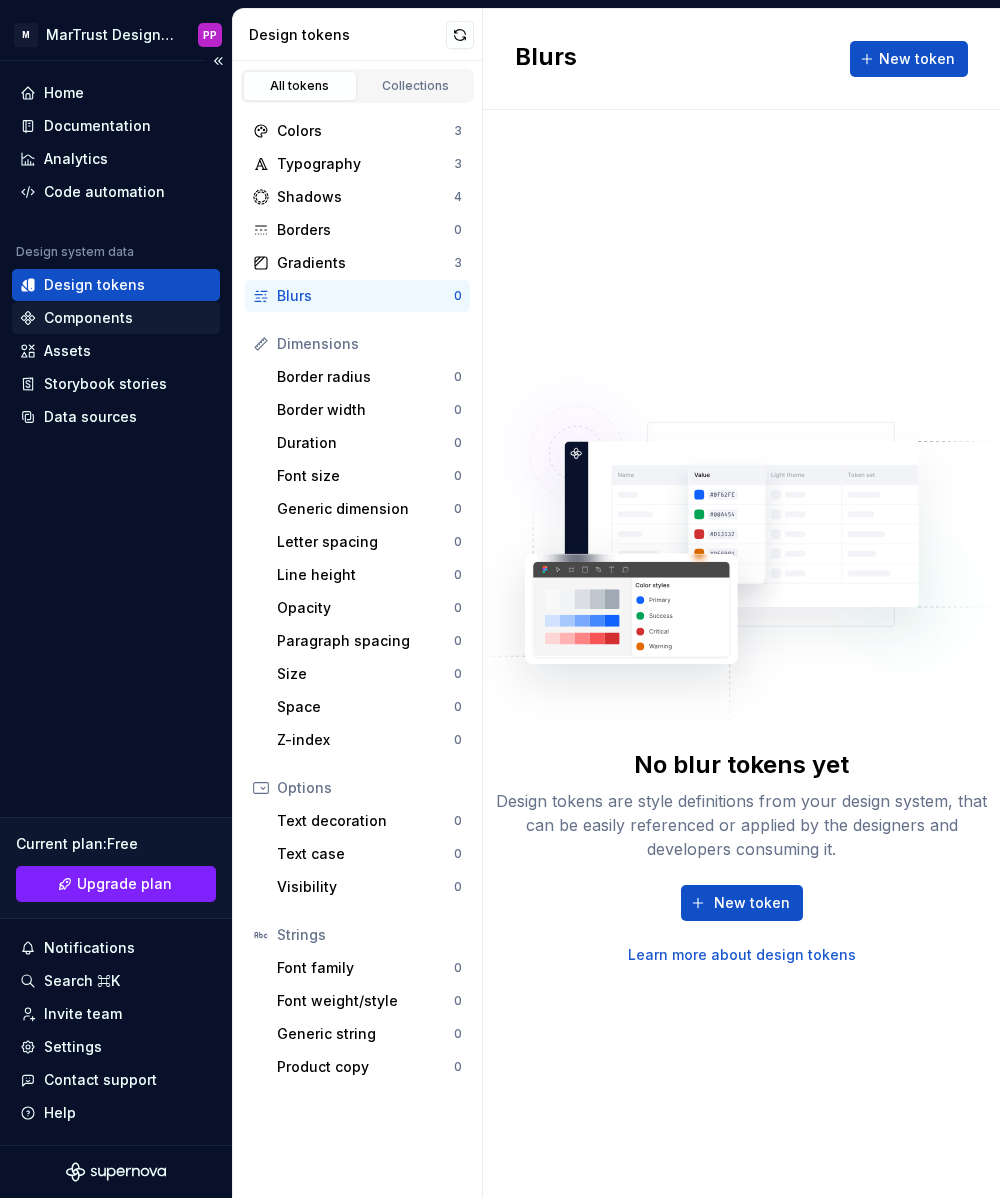 click on "Components" at bounding box center [88, 318] 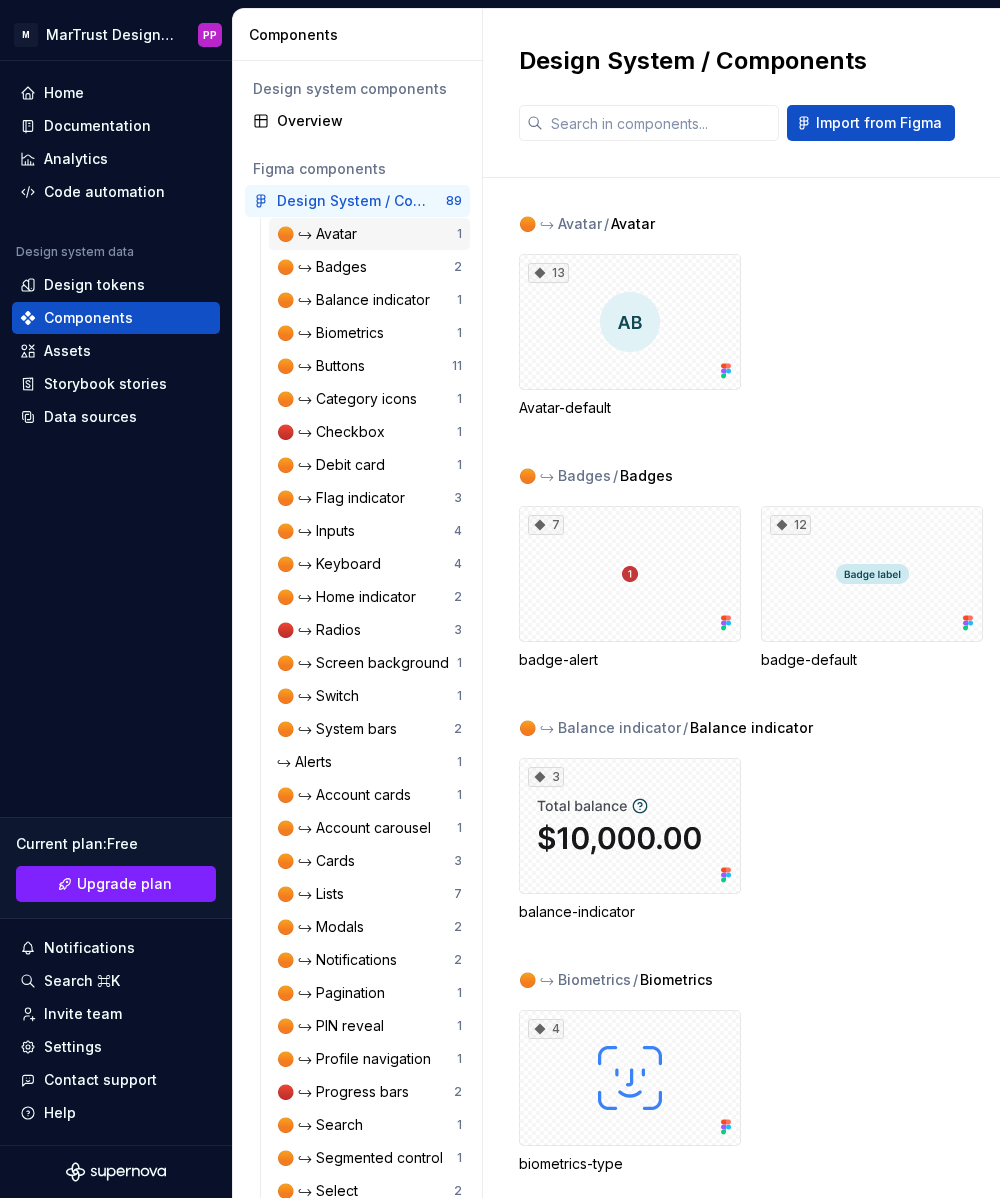 click on "🟠   ↪ Avatar" at bounding box center [321, 234] 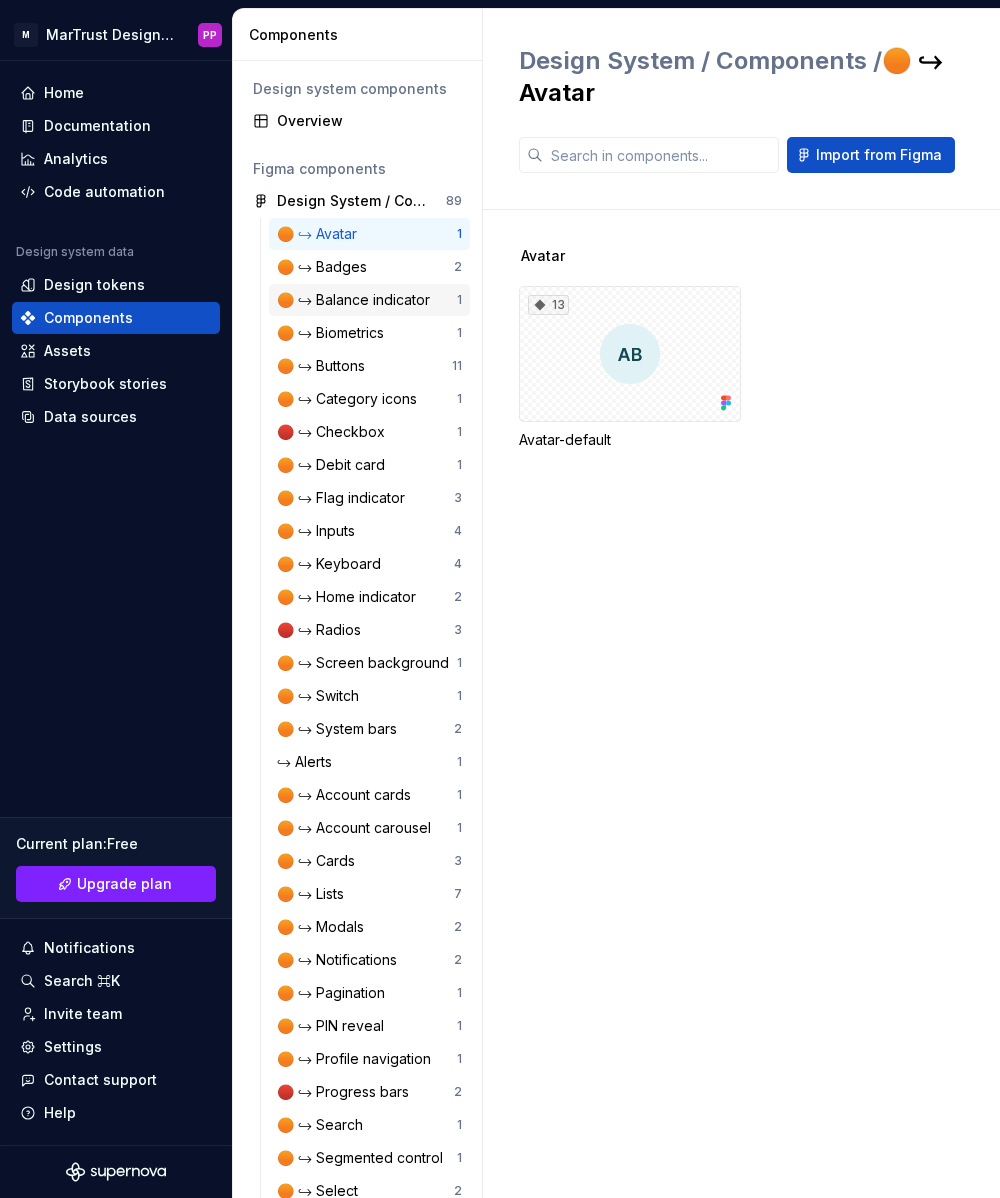 click on "🟠  ↪  Balance indicator 1" at bounding box center (369, 300) 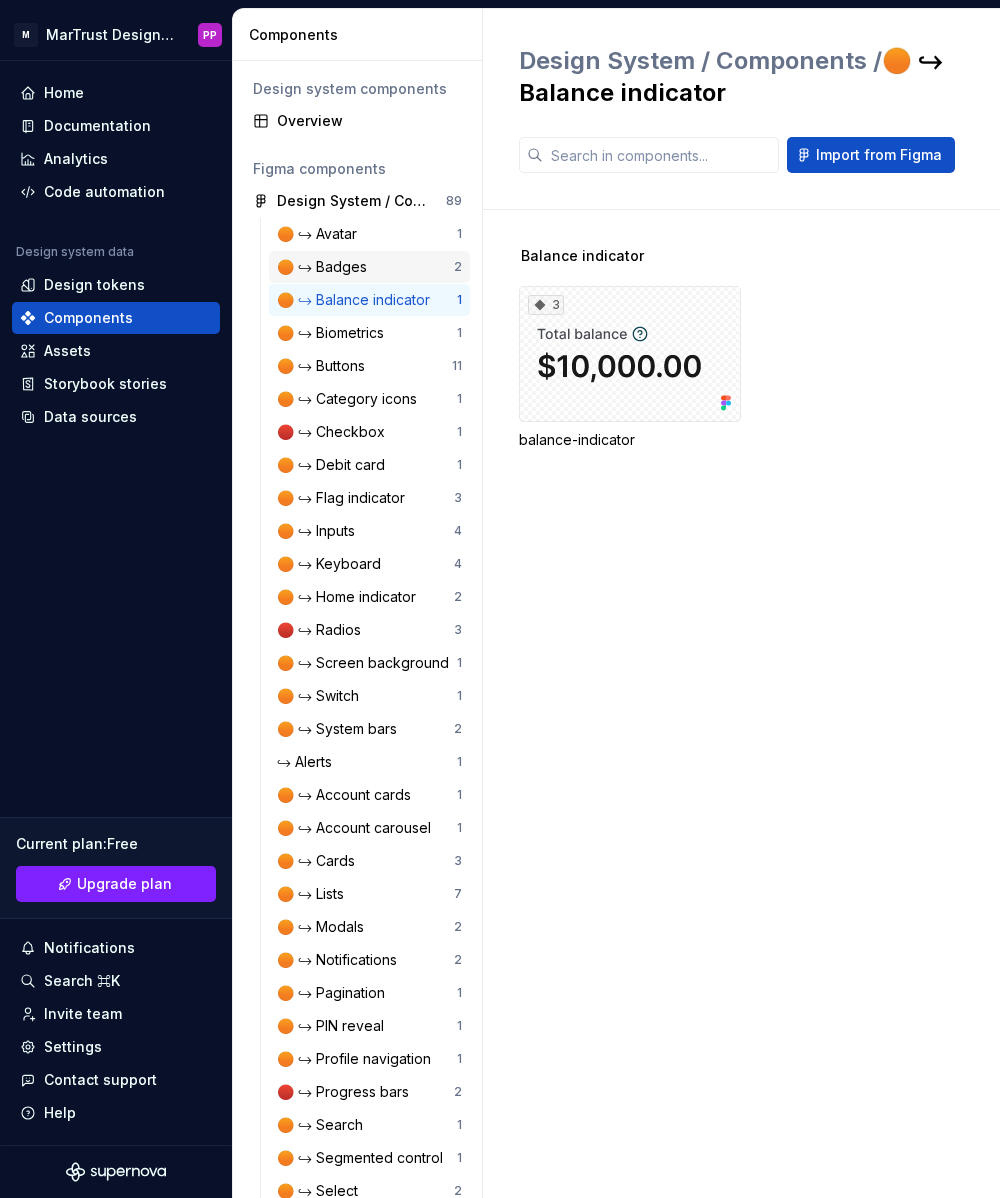 click on "🟠  ↪  Badges 2" at bounding box center [369, 267] 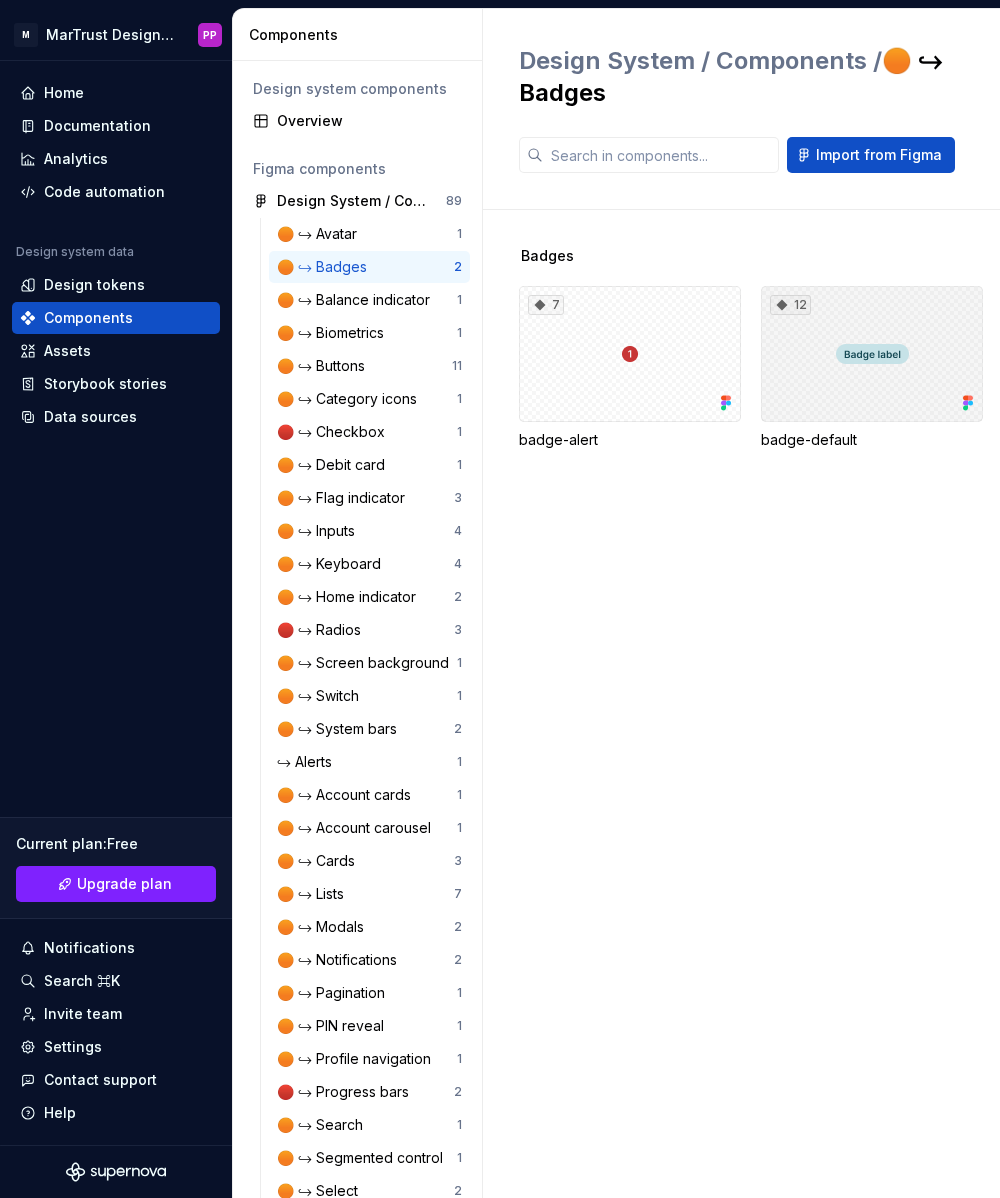click on "12" at bounding box center [872, 354] 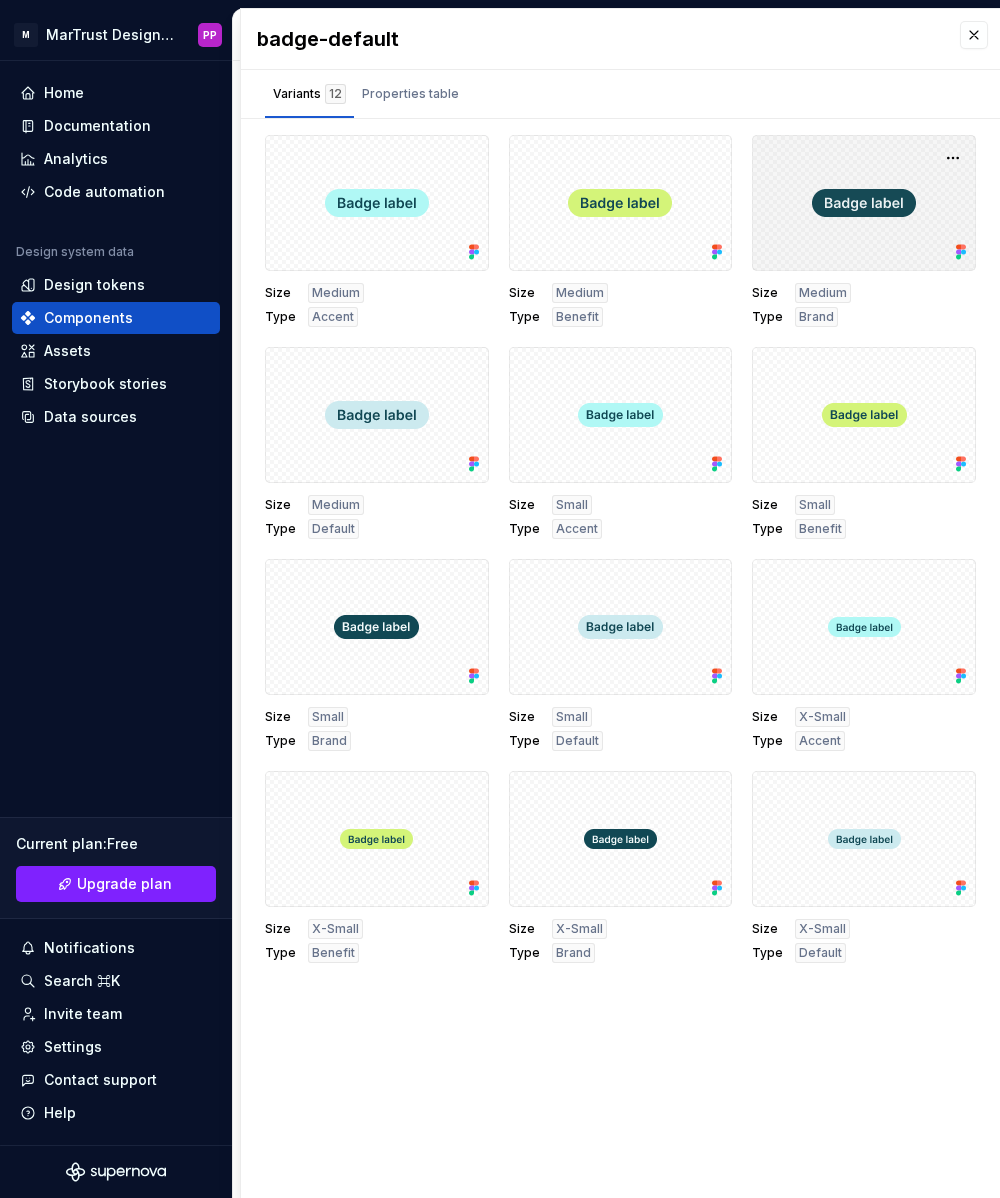 click at bounding box center (864, 203) 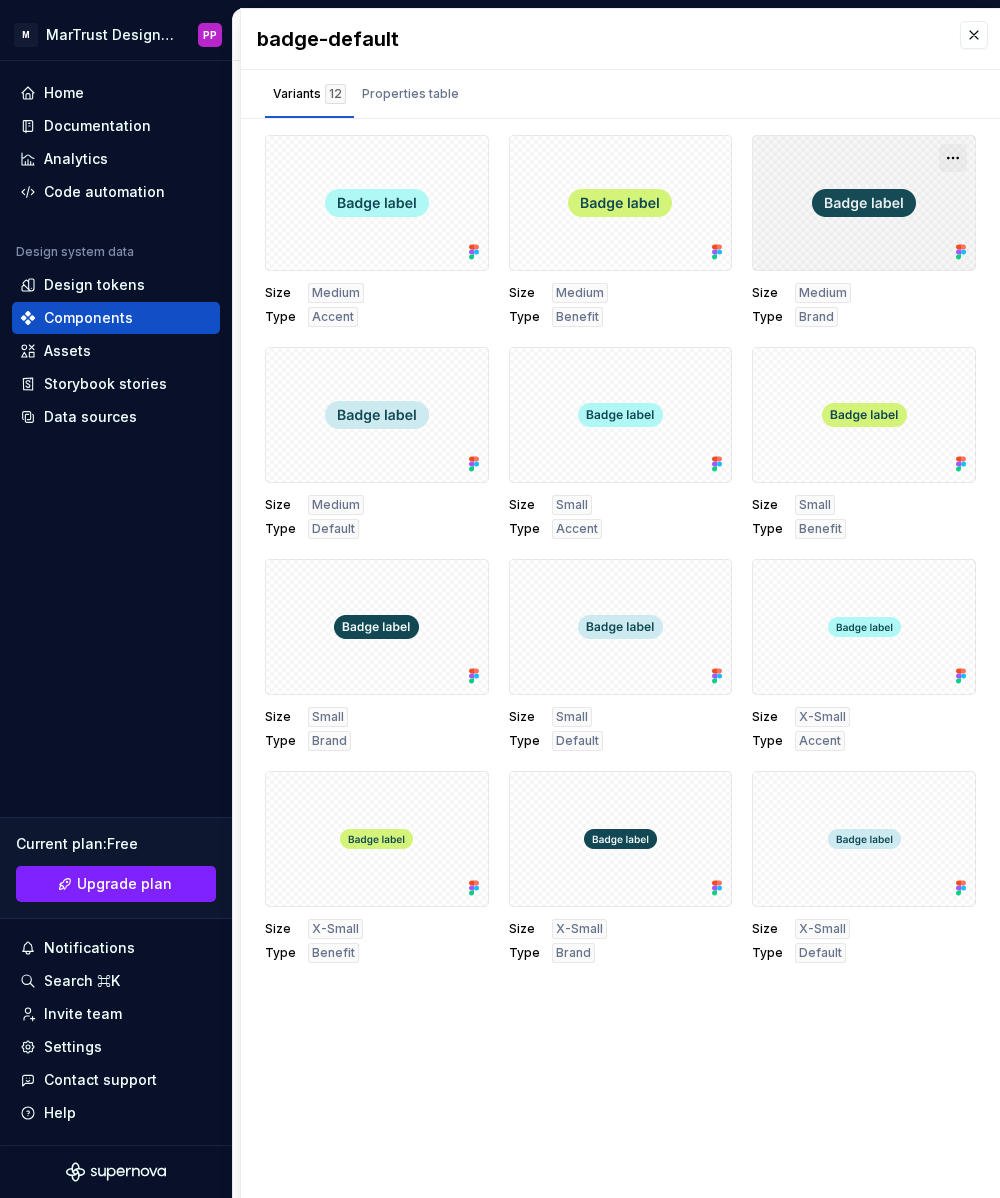 click at bounding box center (953, 158) 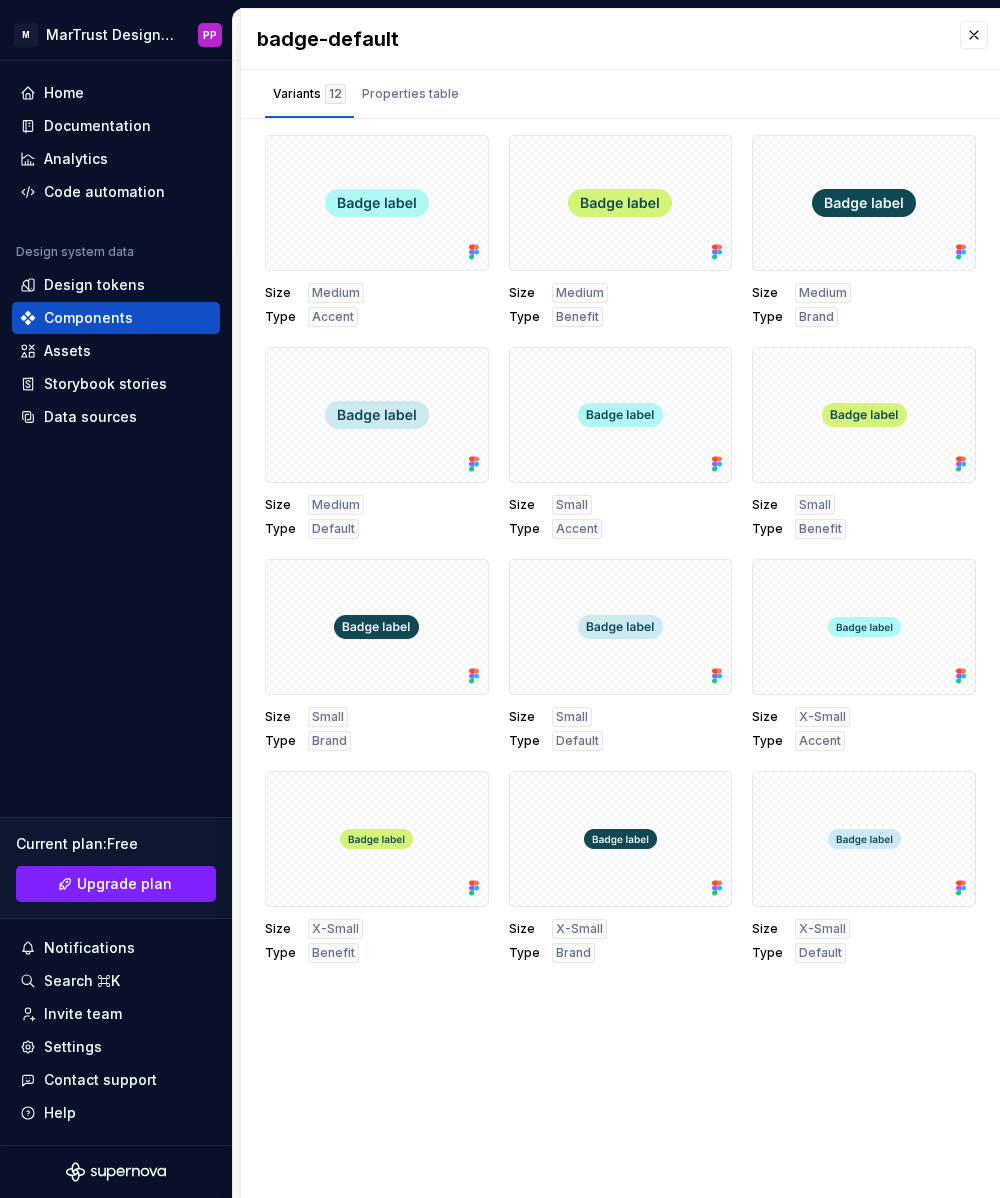 click on "Variants 12 Properties table" at bounding box center [620, 94] 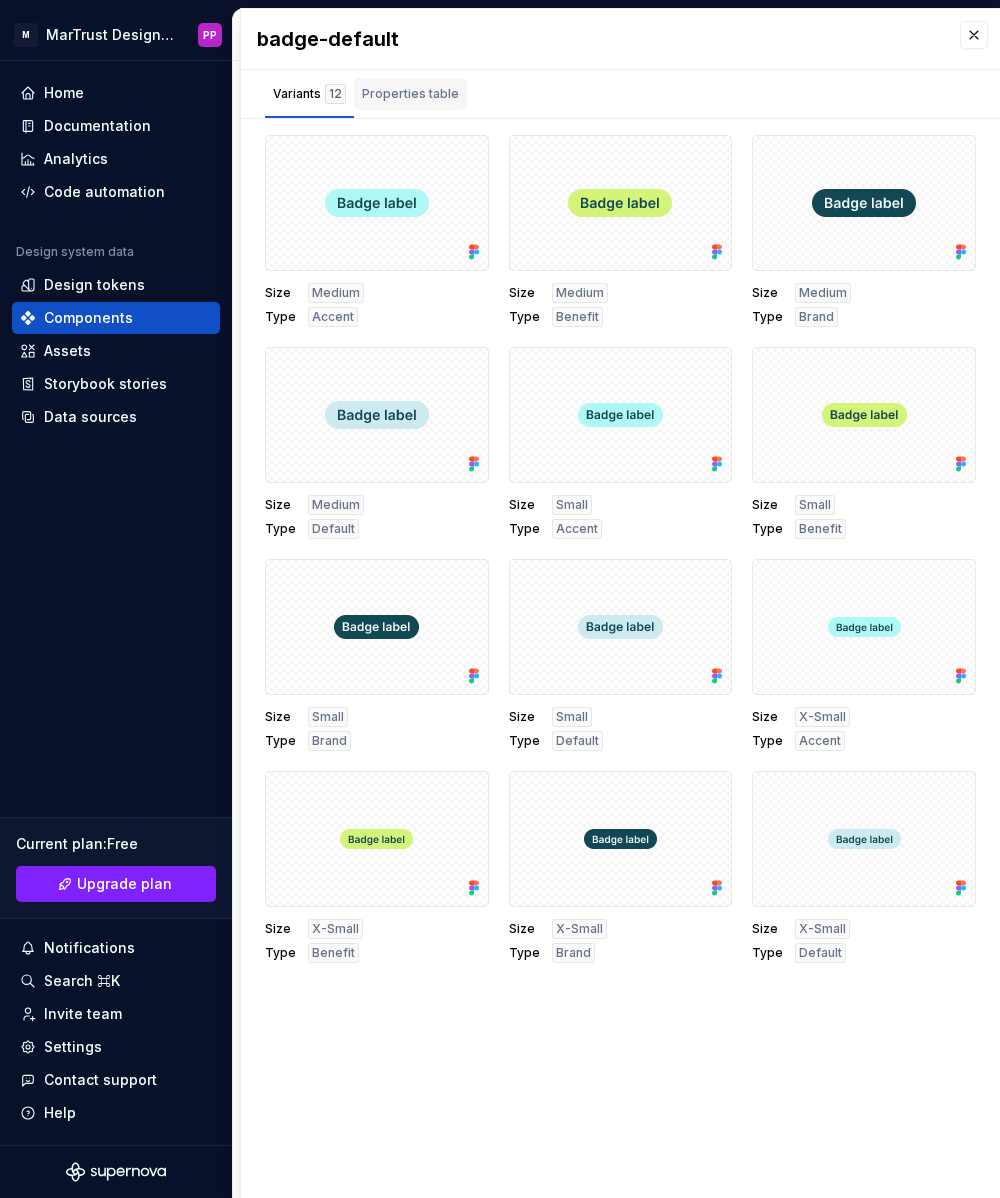 click on "Properties table" at bounding box center [410, 94] 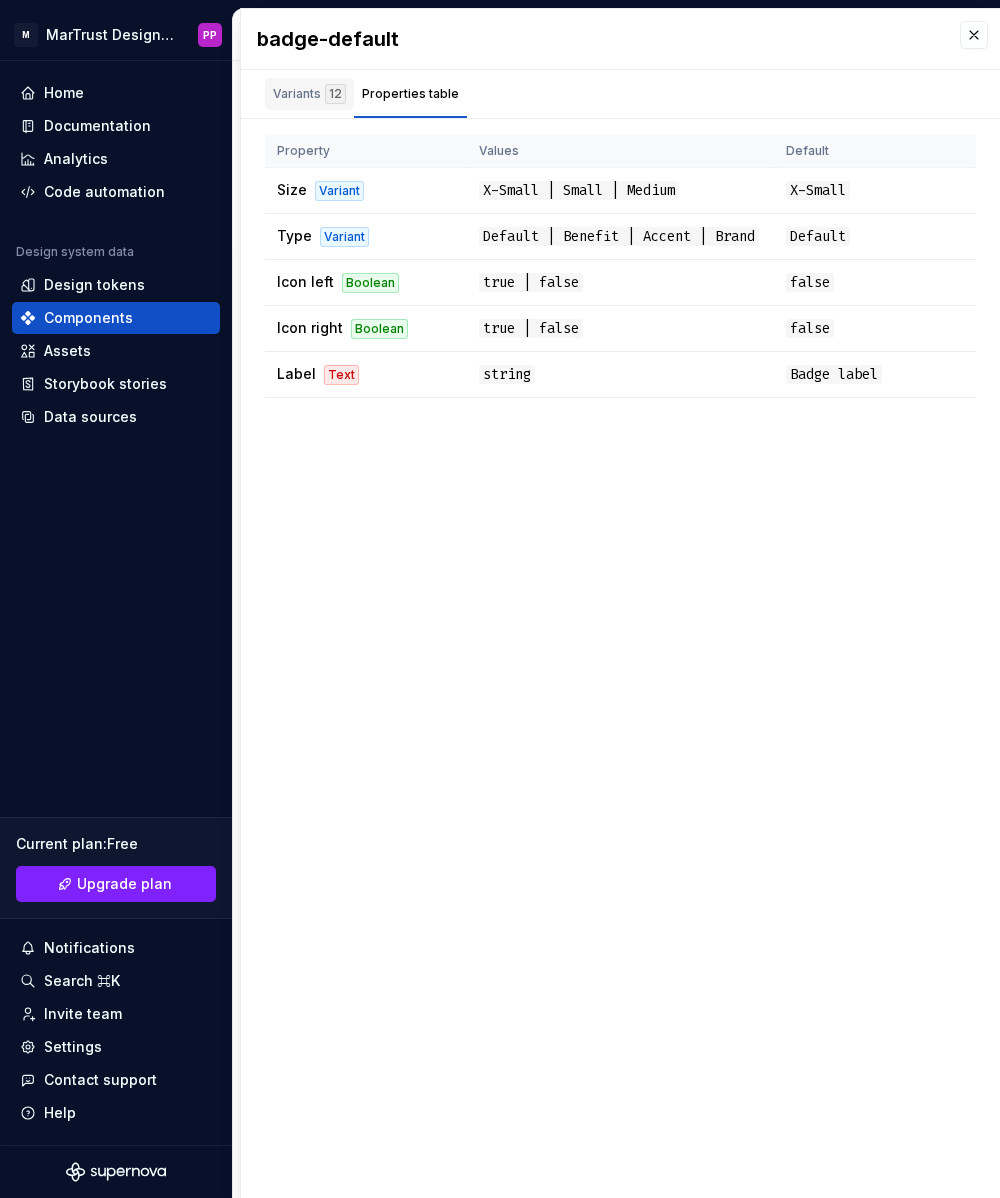 click on "Variants 12" at bounding box center (309, 94) 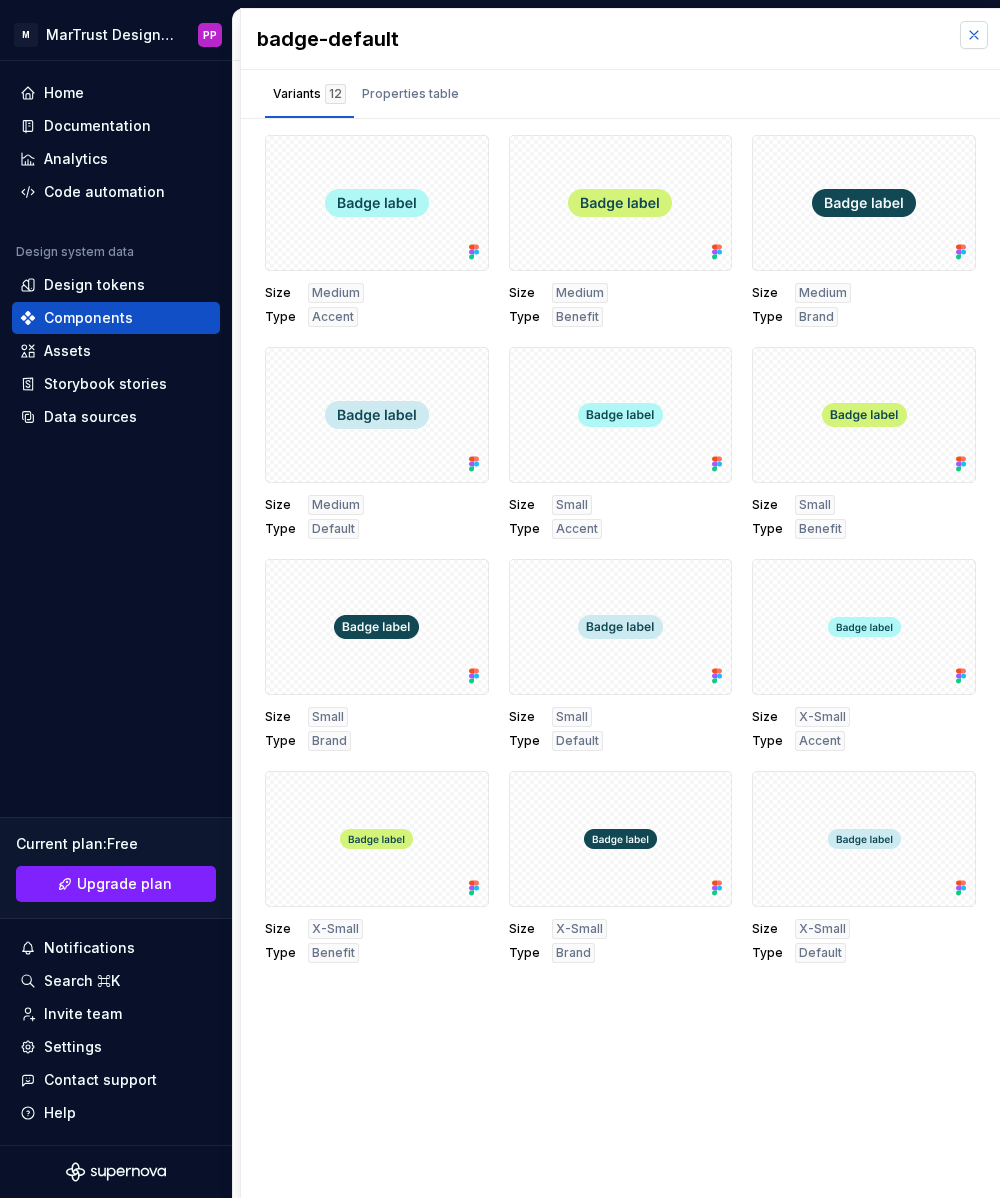 click at bounding box center (974, 35) 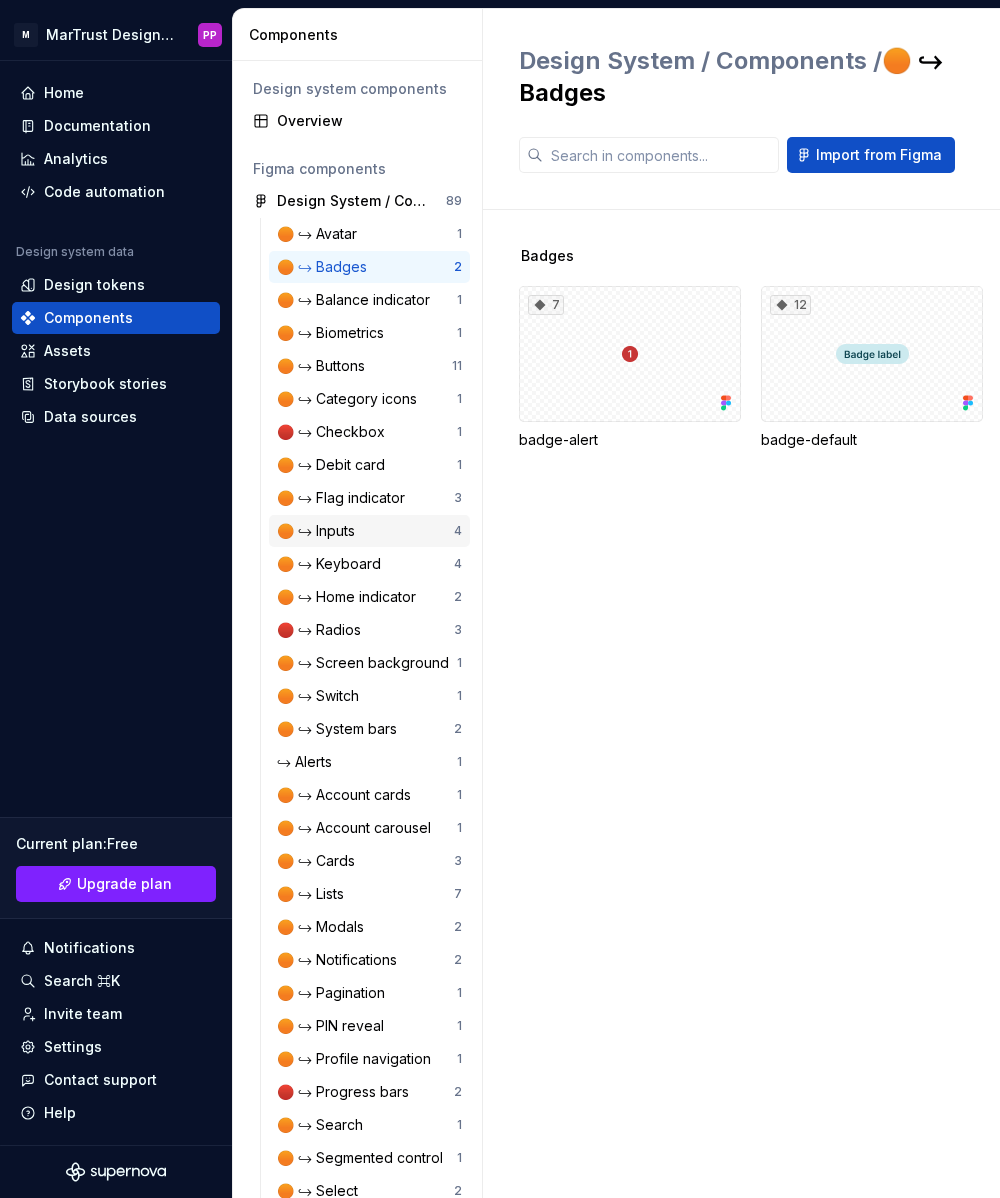 click on "🟠  ↪  Inputs" at bounding box center (320, 531) 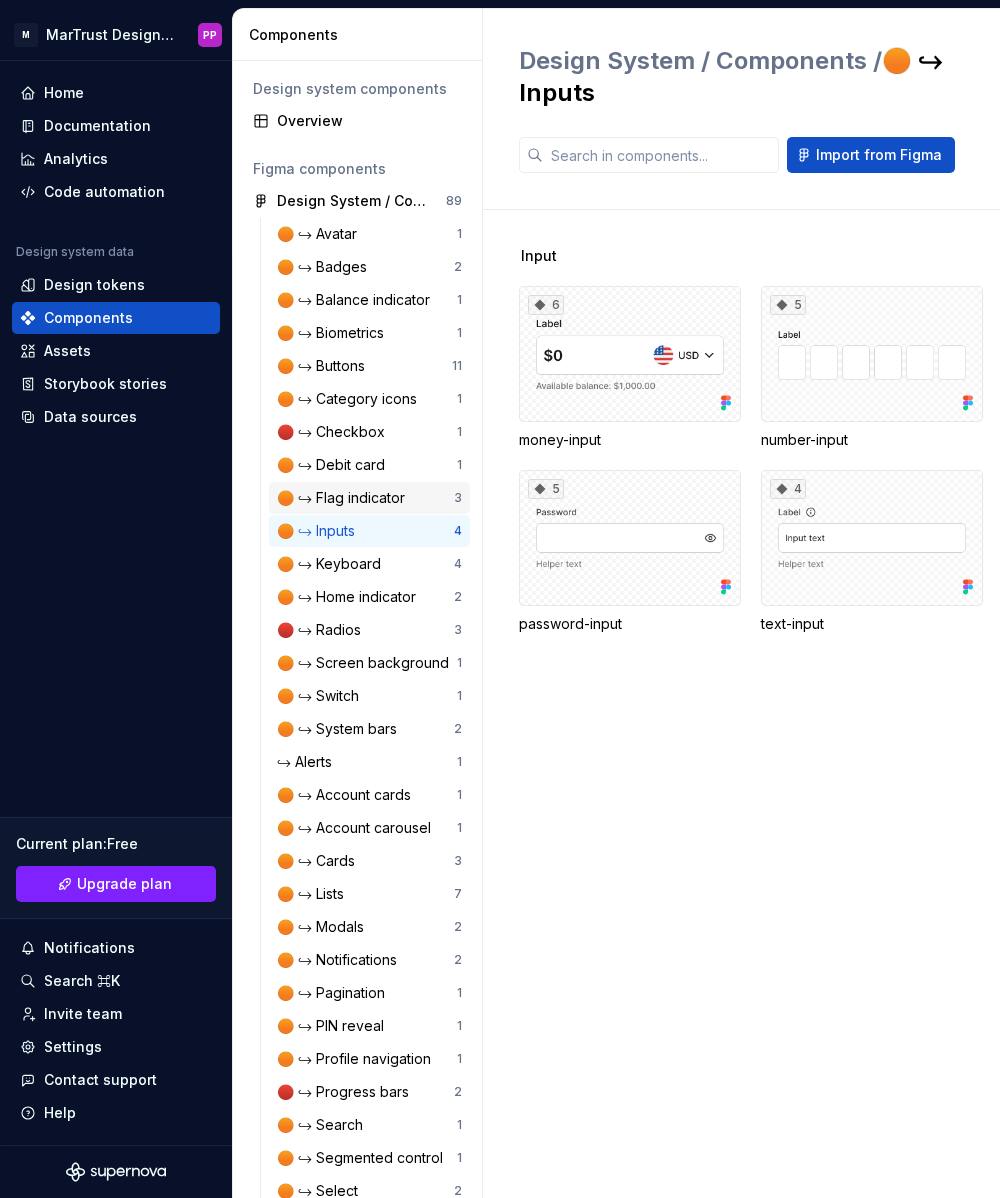 click on "🟠  ↪  Flag indicator" at bounding box center (345, 498) 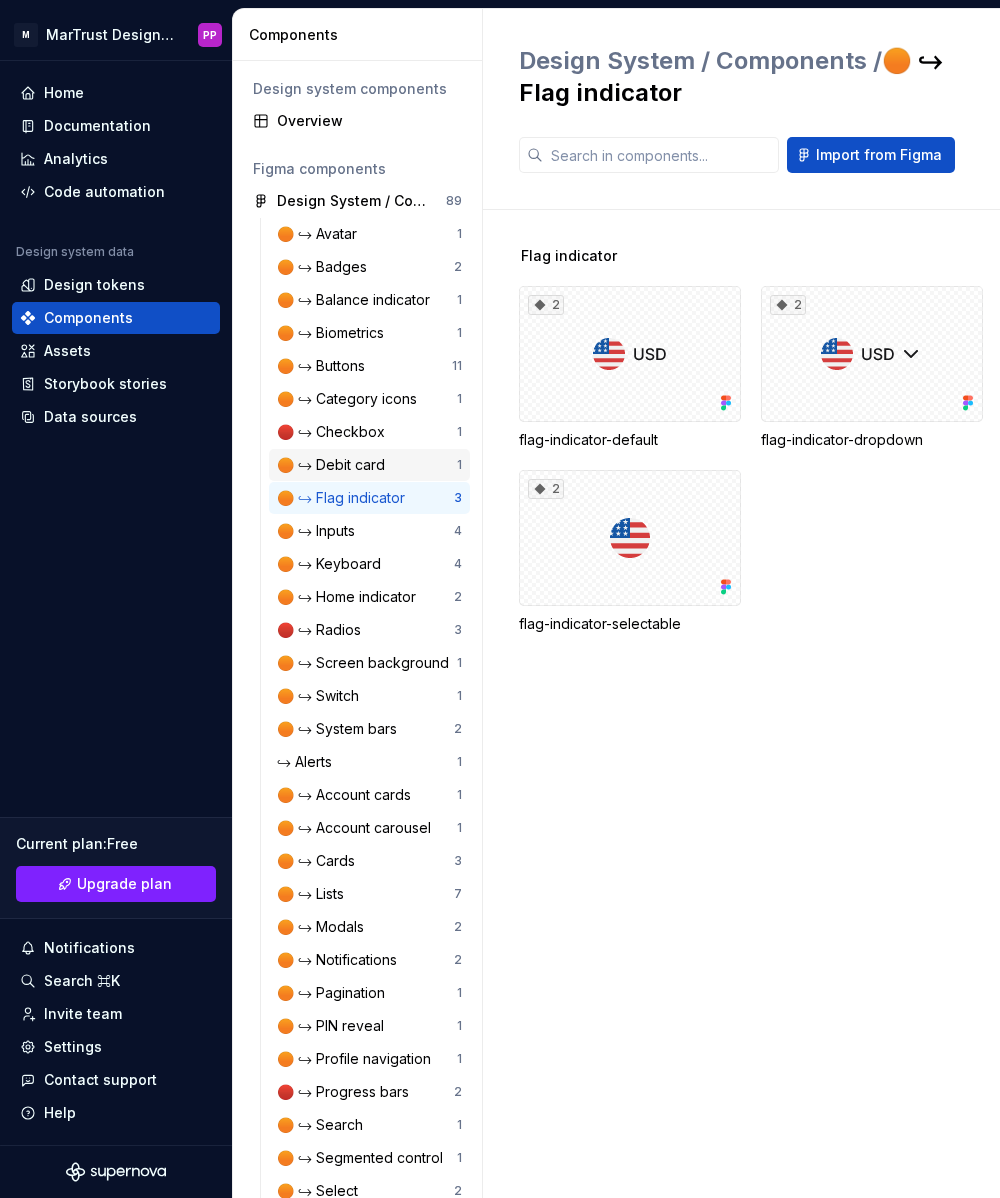 click on "🟠 ↪  Debit card" at bounding box center [335, 465] 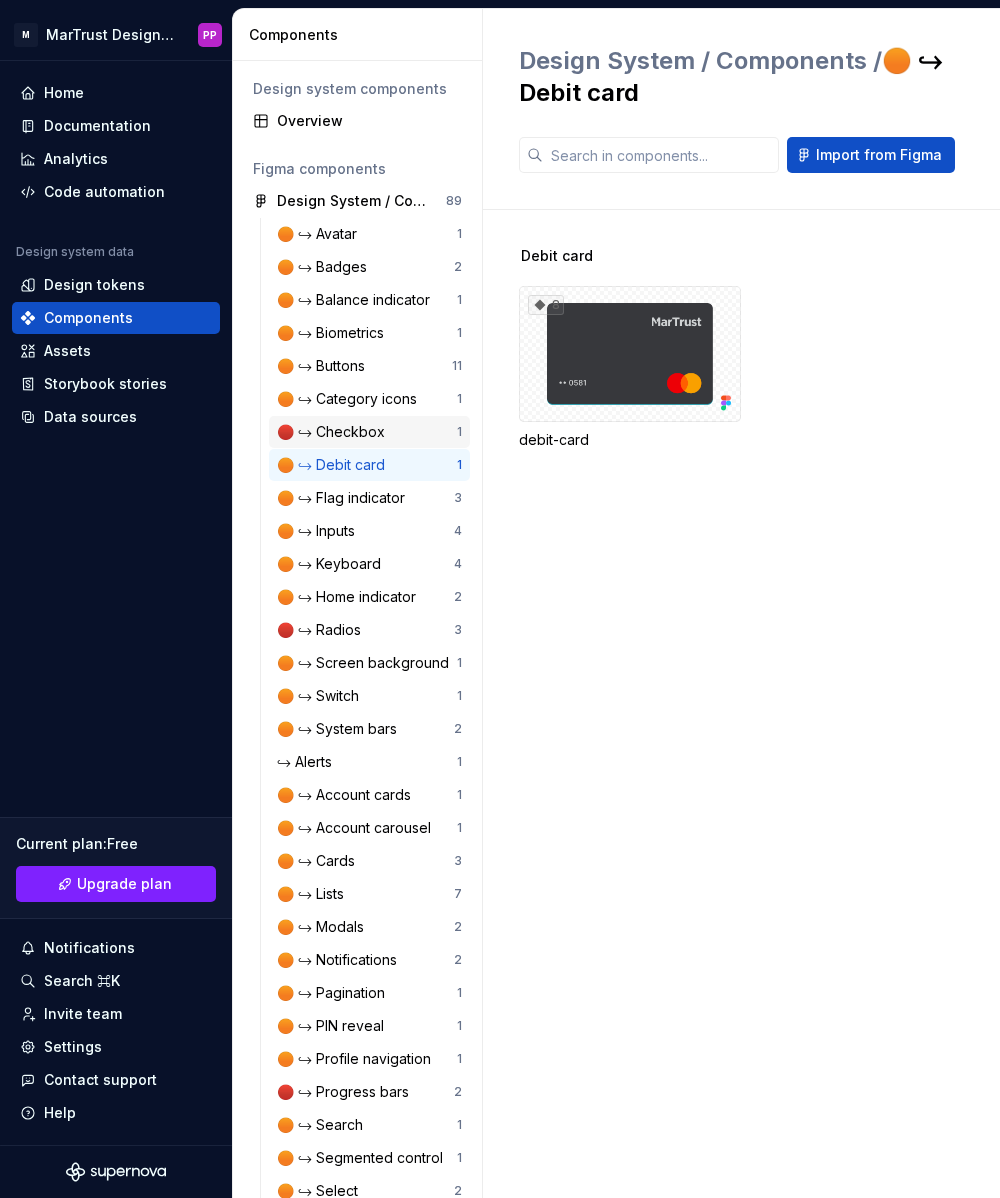 click on "🔴  ↪  Checkbox" at bounding box center [335, 432] 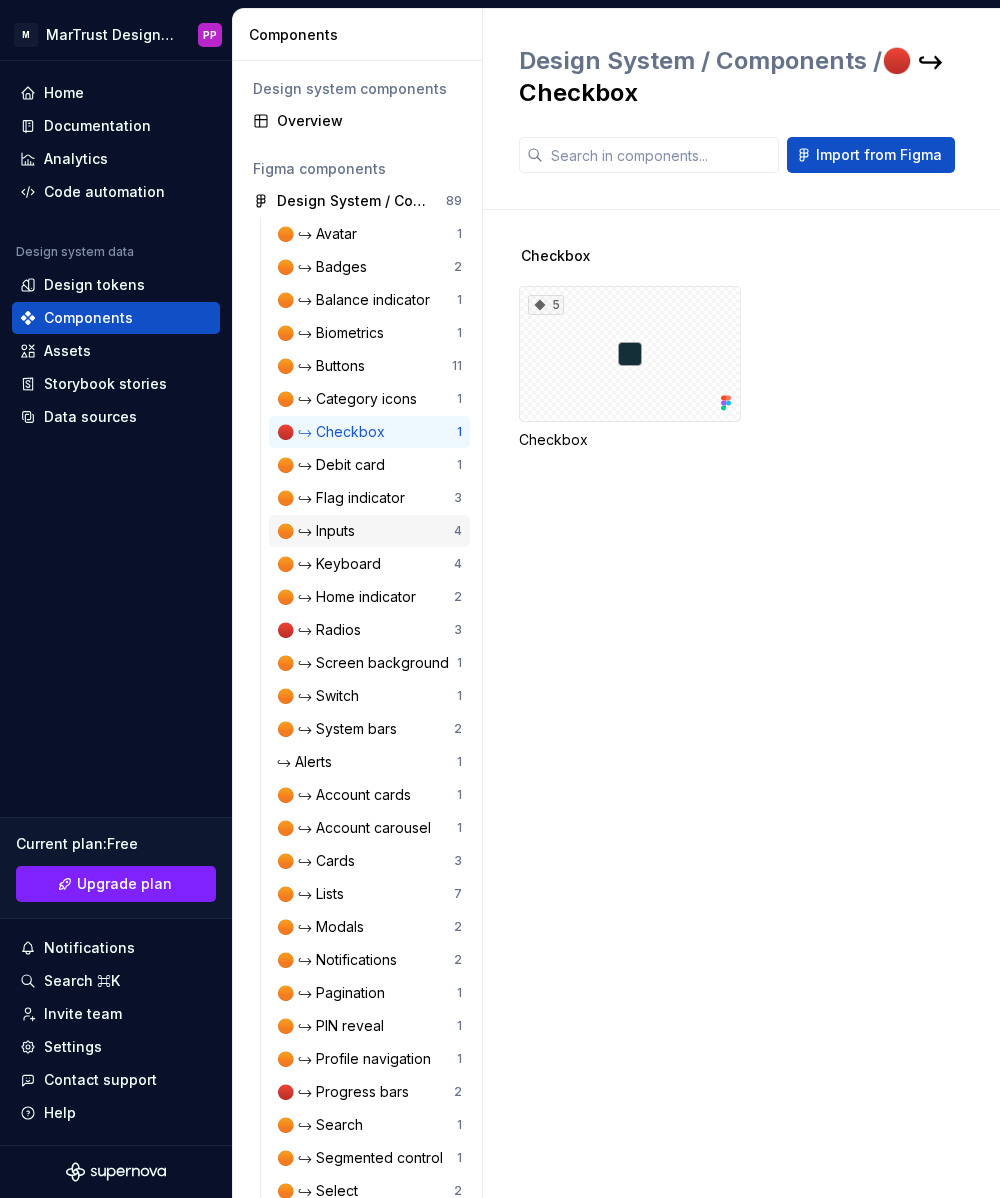 click on "🟠  ↪  Inputs" at bounding box center (320, 531) 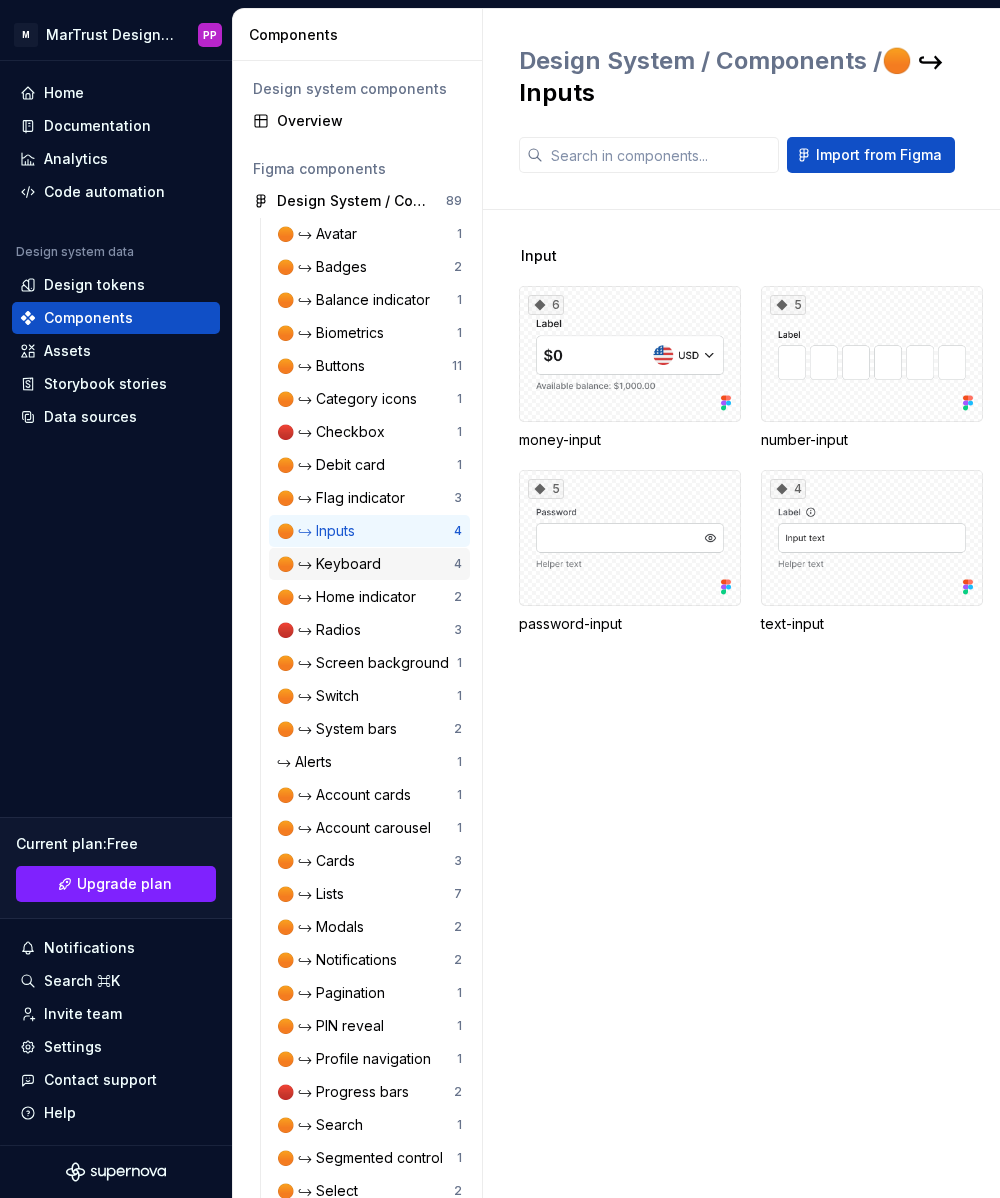 click on "🟠  ↪  Keyboard 4" at bounding box center [369, 564] 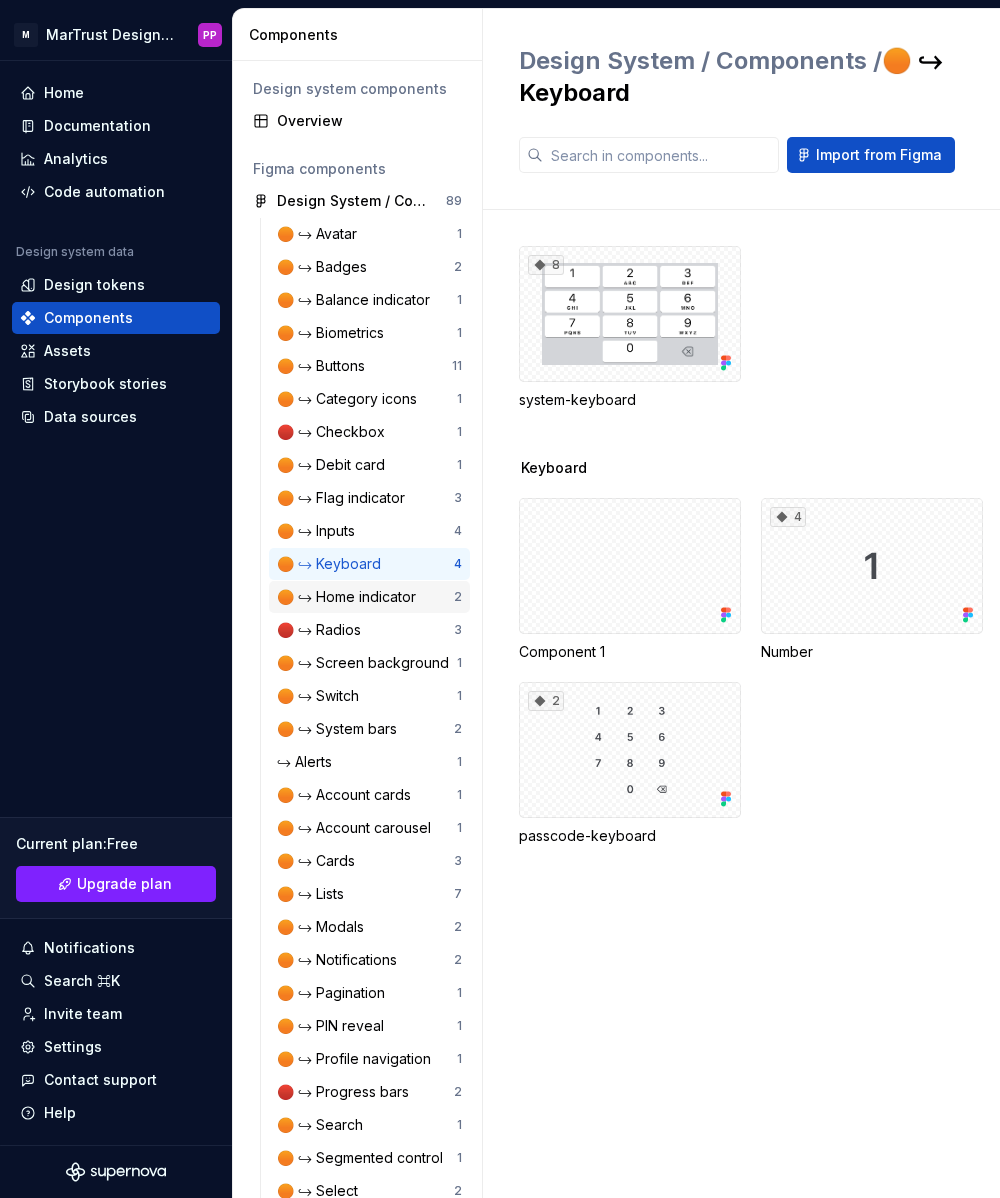 click on "🟠  ↪  Home indicator 2" at bounding box center (369, 597) 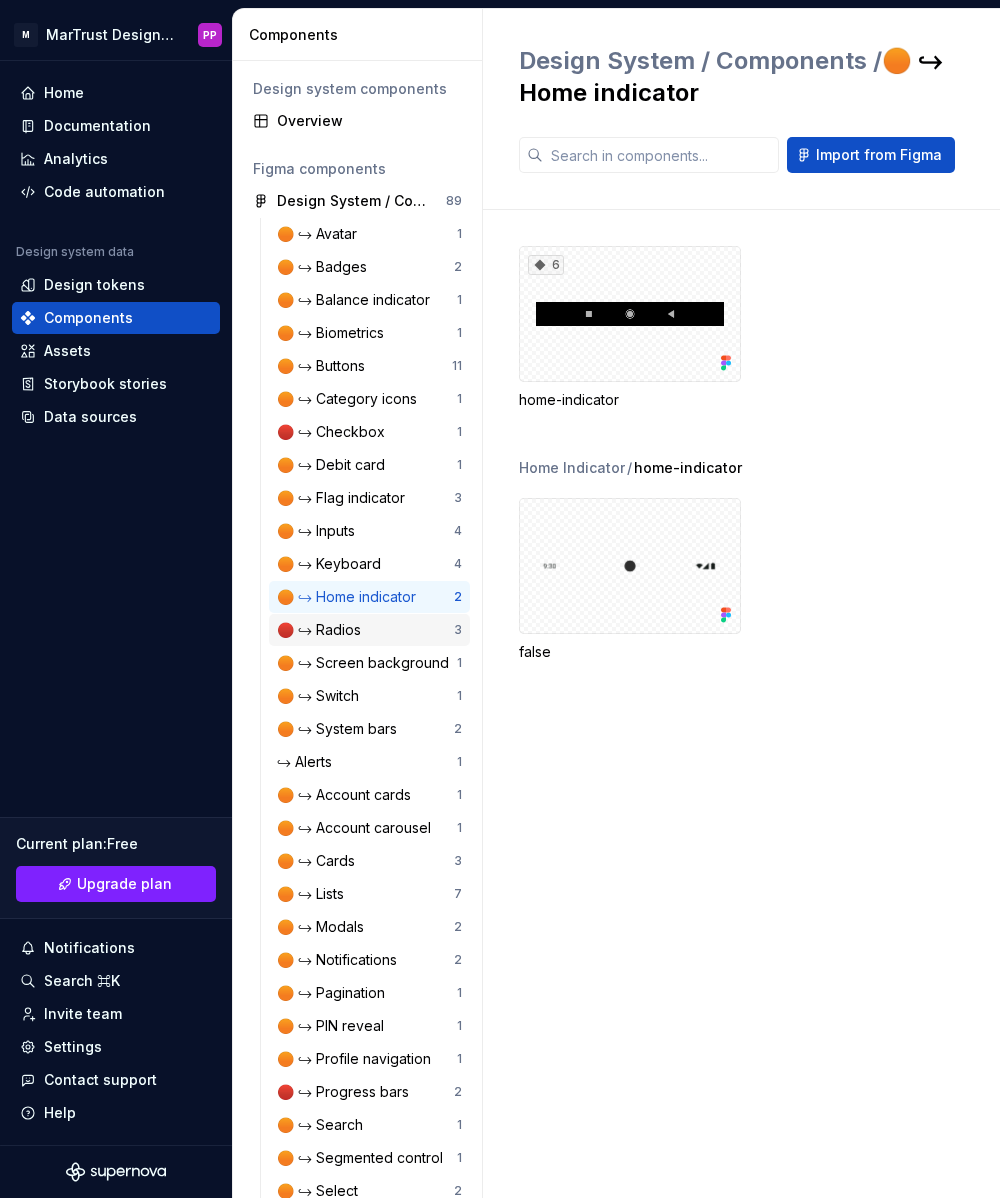 click on "🔴  ↪  Radios" at bounding box center [323, 630] 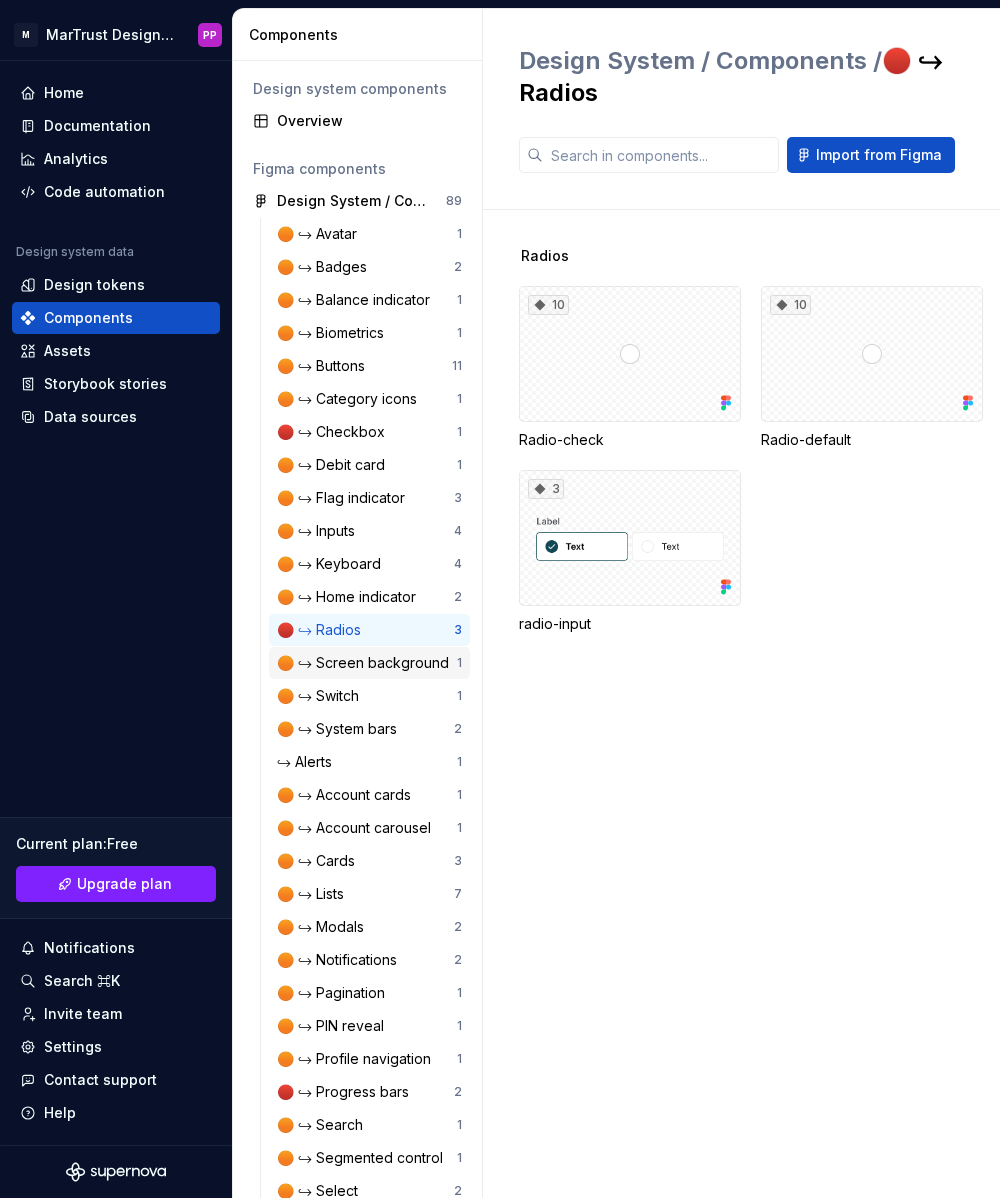 click on "🟠  ↪  Screen background 1" at bounding box center (369, 663) 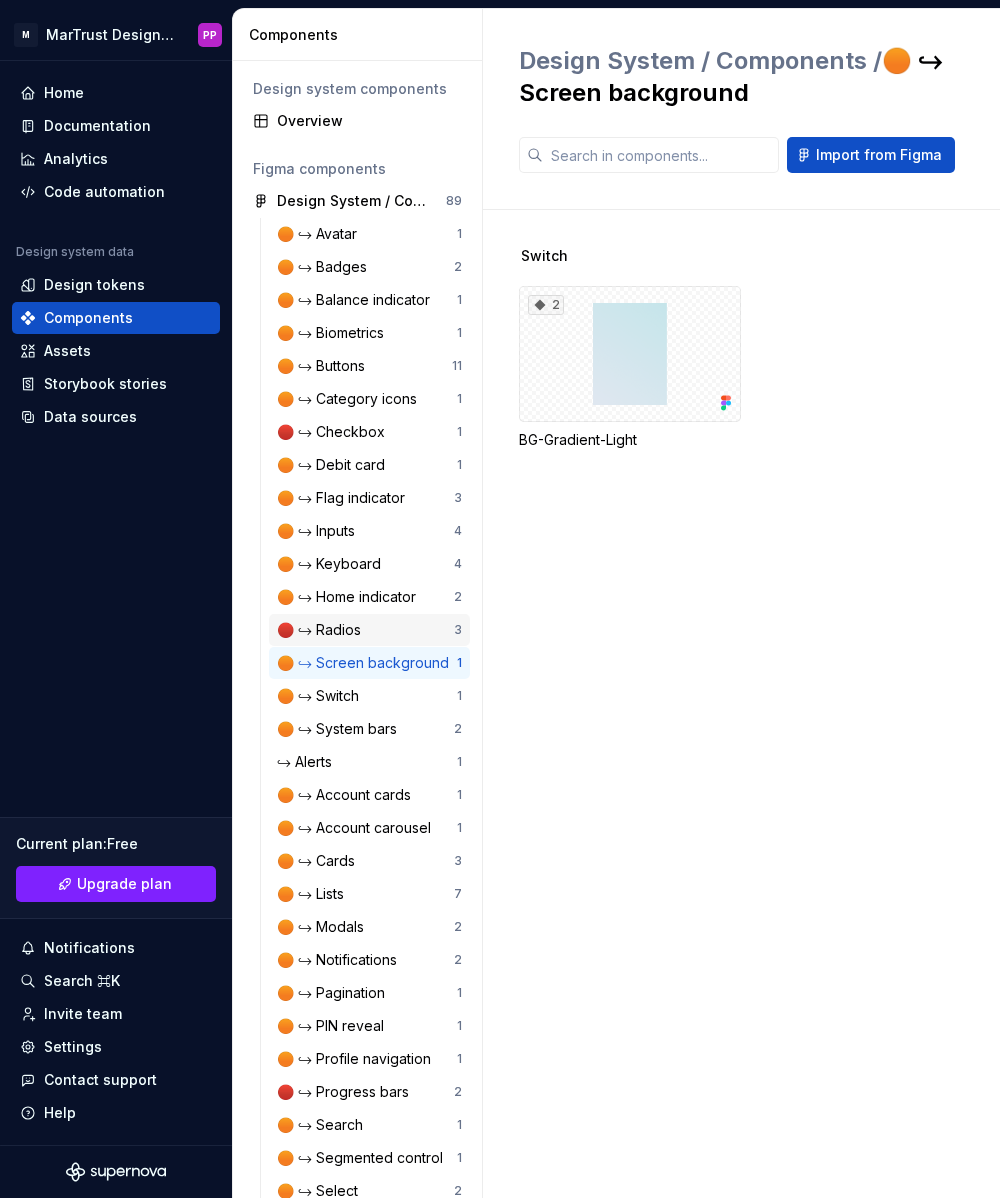 click on "🔴  ↪  Radios" at bounding box center (365, 630) 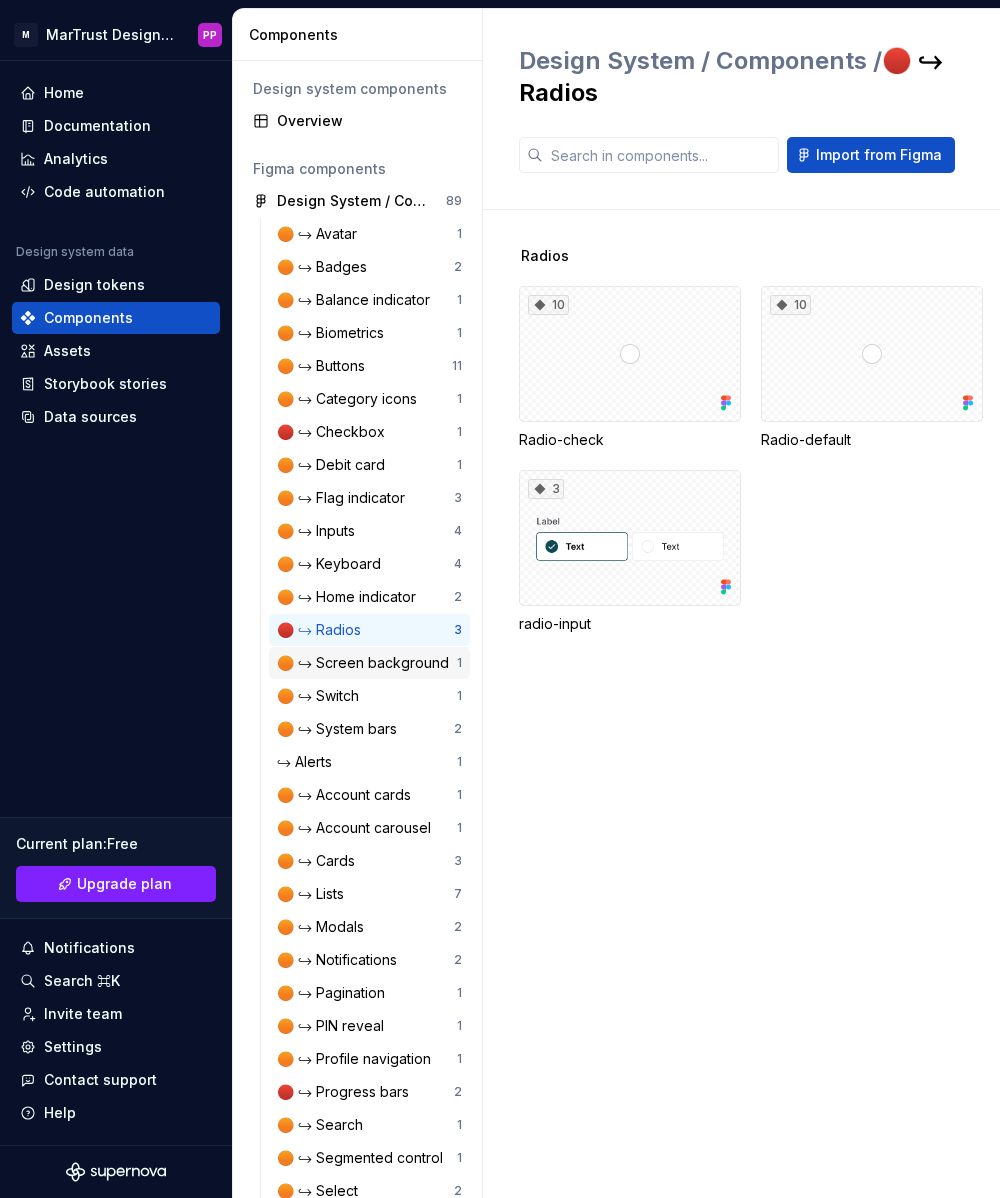 click on "🟠  ↪  Screen background 1" at bounding box center [369, 663] 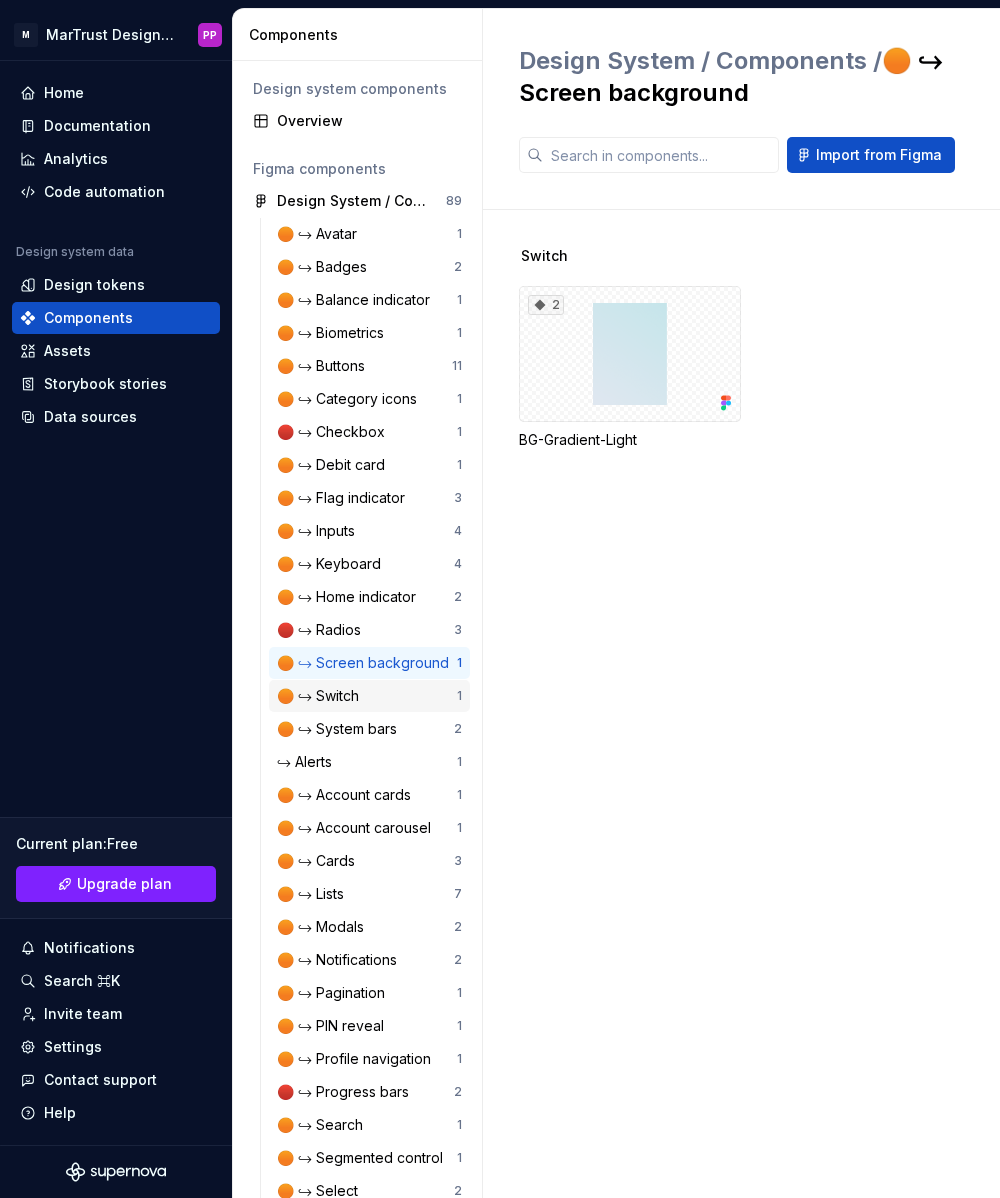 click on "🟠  ↪  Switch" at bounding box center (322, 696) 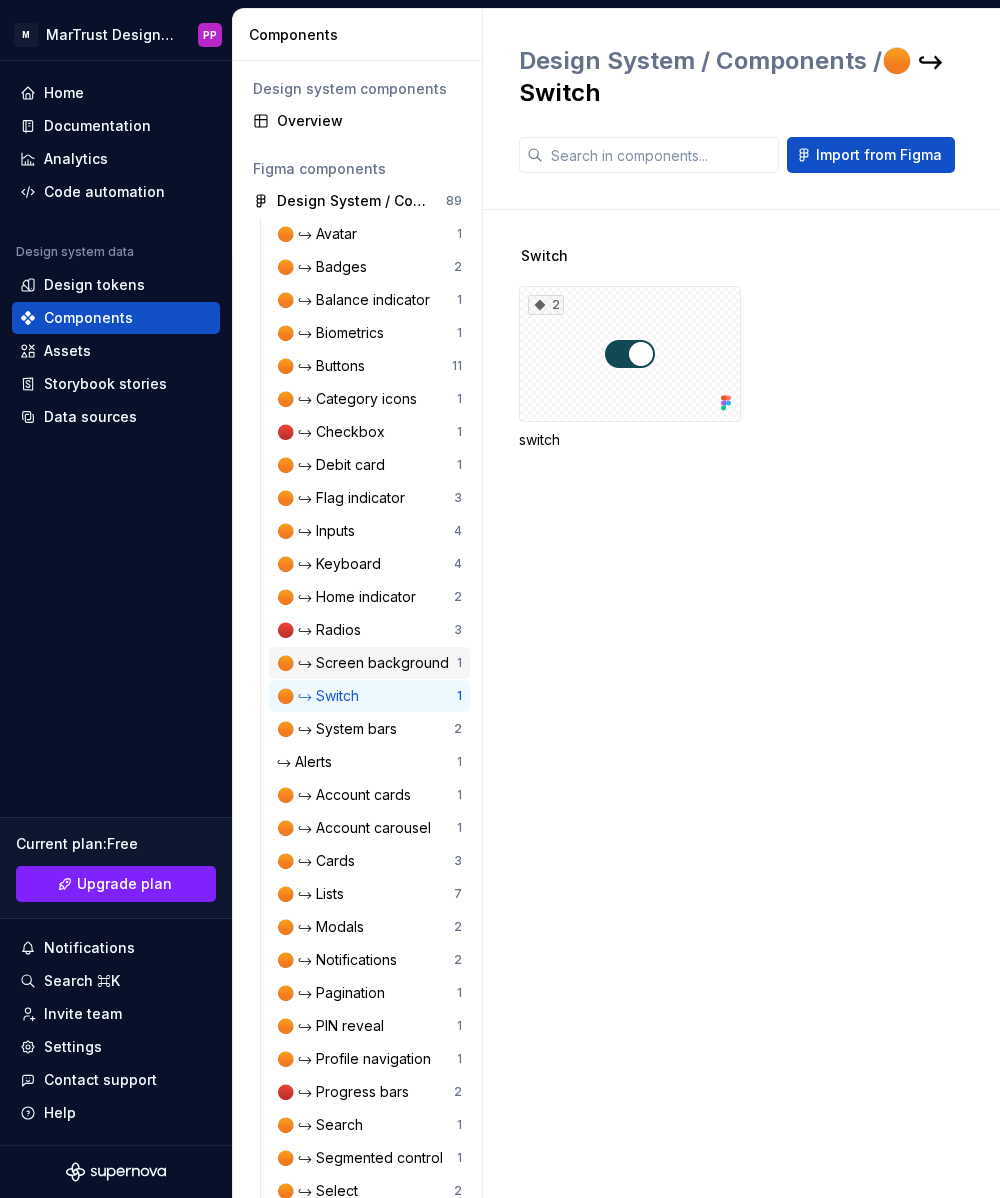 click on "🟠  ↪  Screen background" at bounding box center [367, 663] 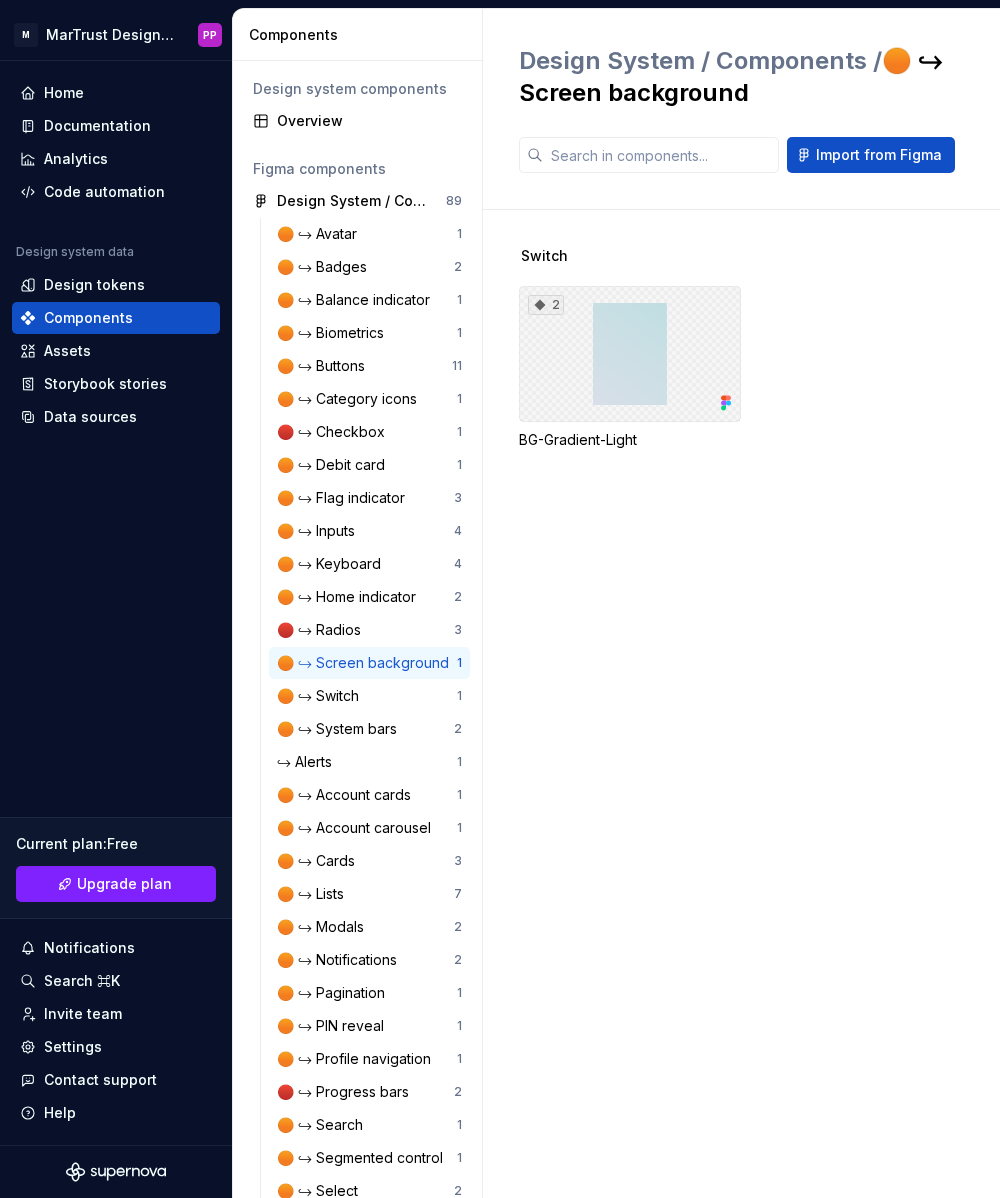 click on "2" at bounding box center (630, 354) 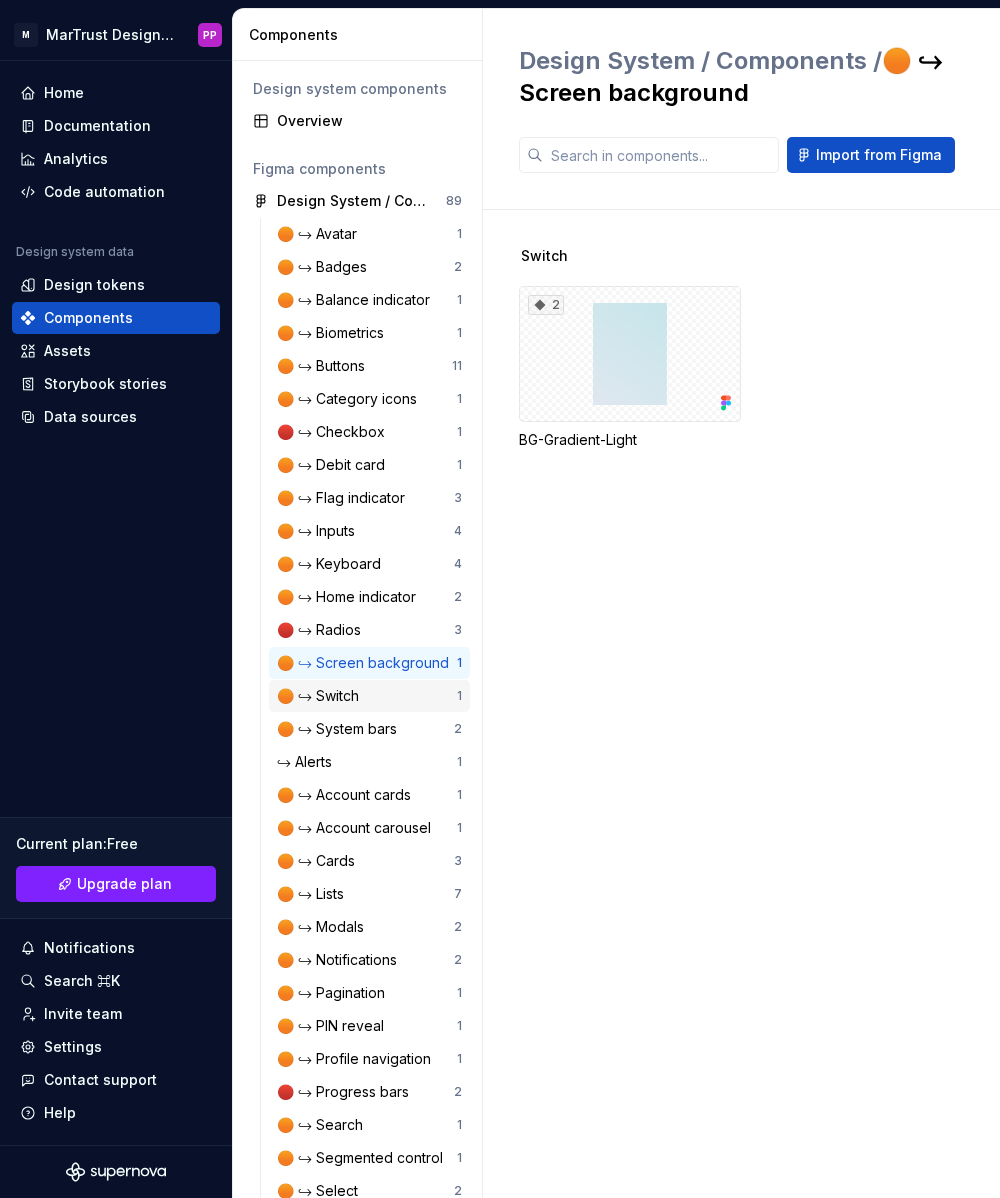 click on "🟠  ↪  Switch" at bounding box center (322, 696) 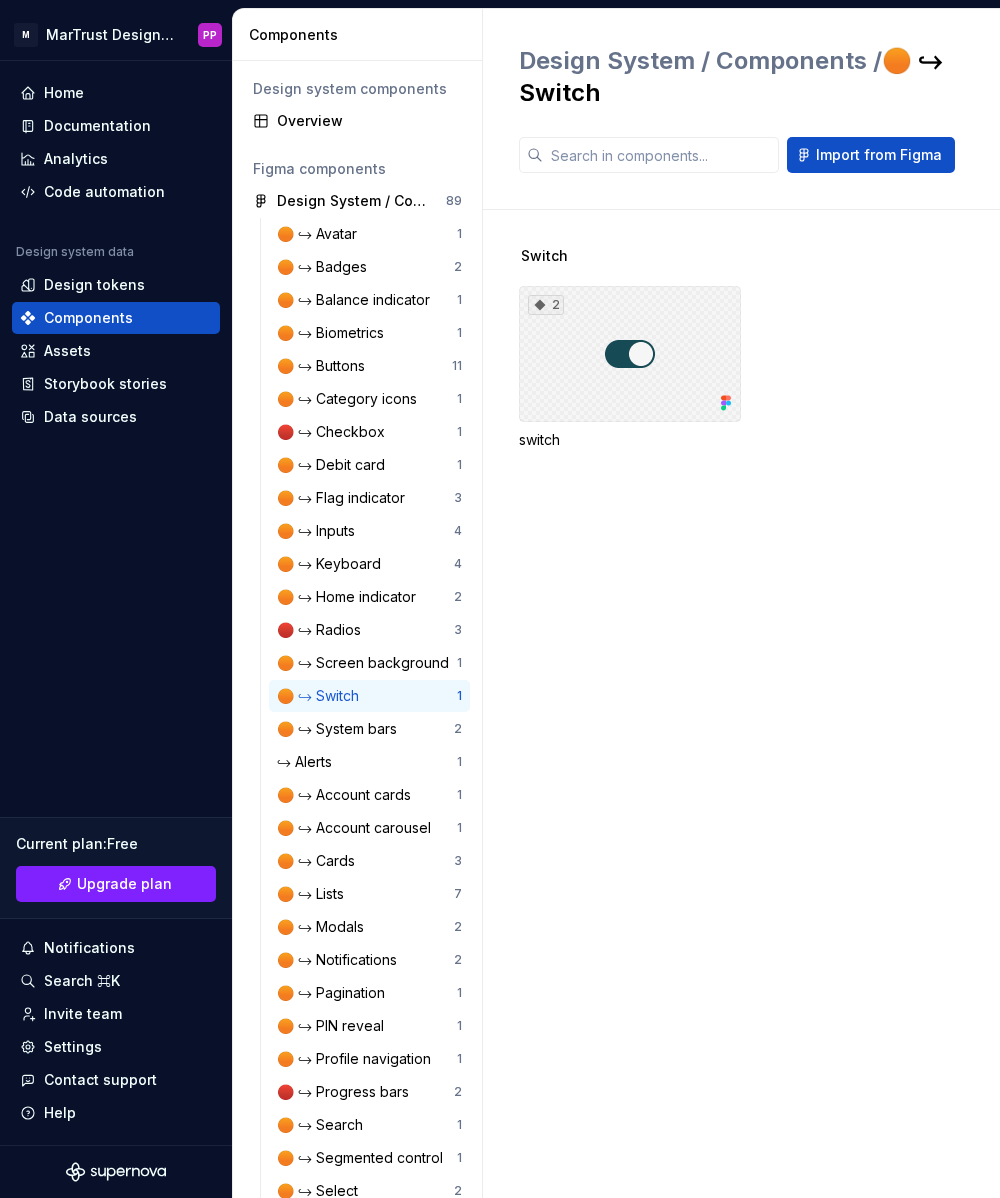 click on "2" at bounding box center (630, 354) 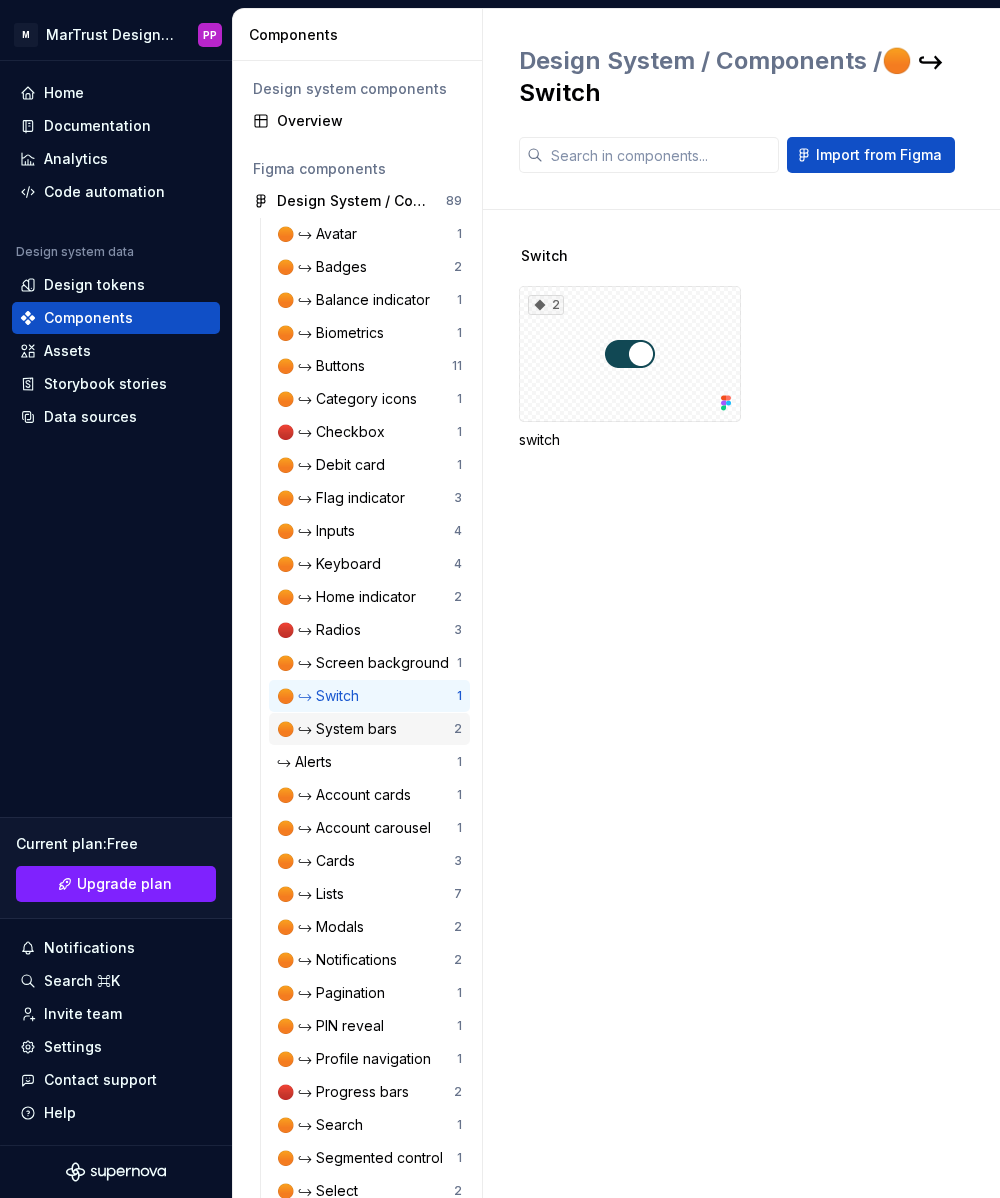 click on "🟠  ↪  System bars" at bounding box center (341, 729) 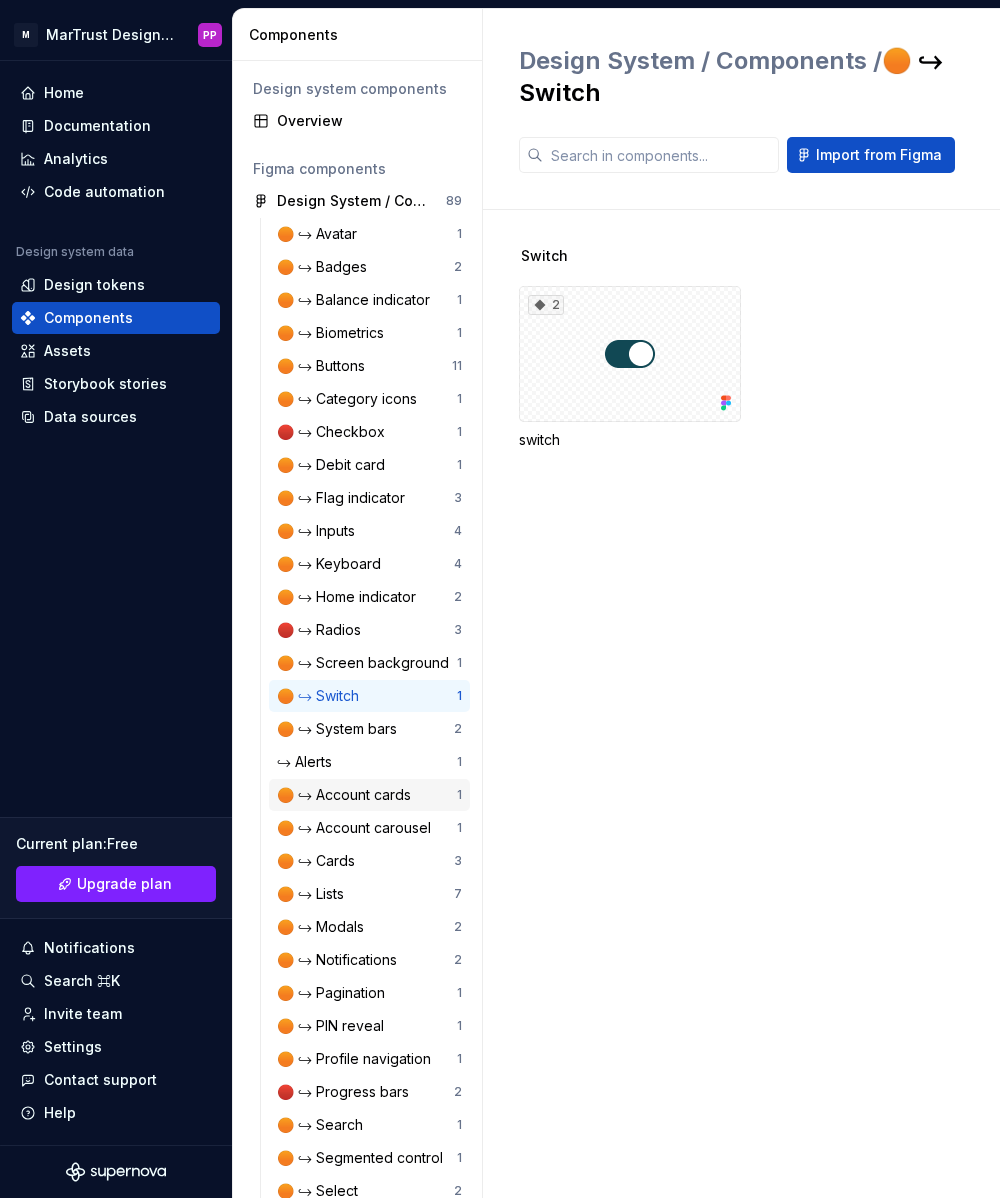 click on "🟠  ↪  Account cards" at bounding box center (348, 795) 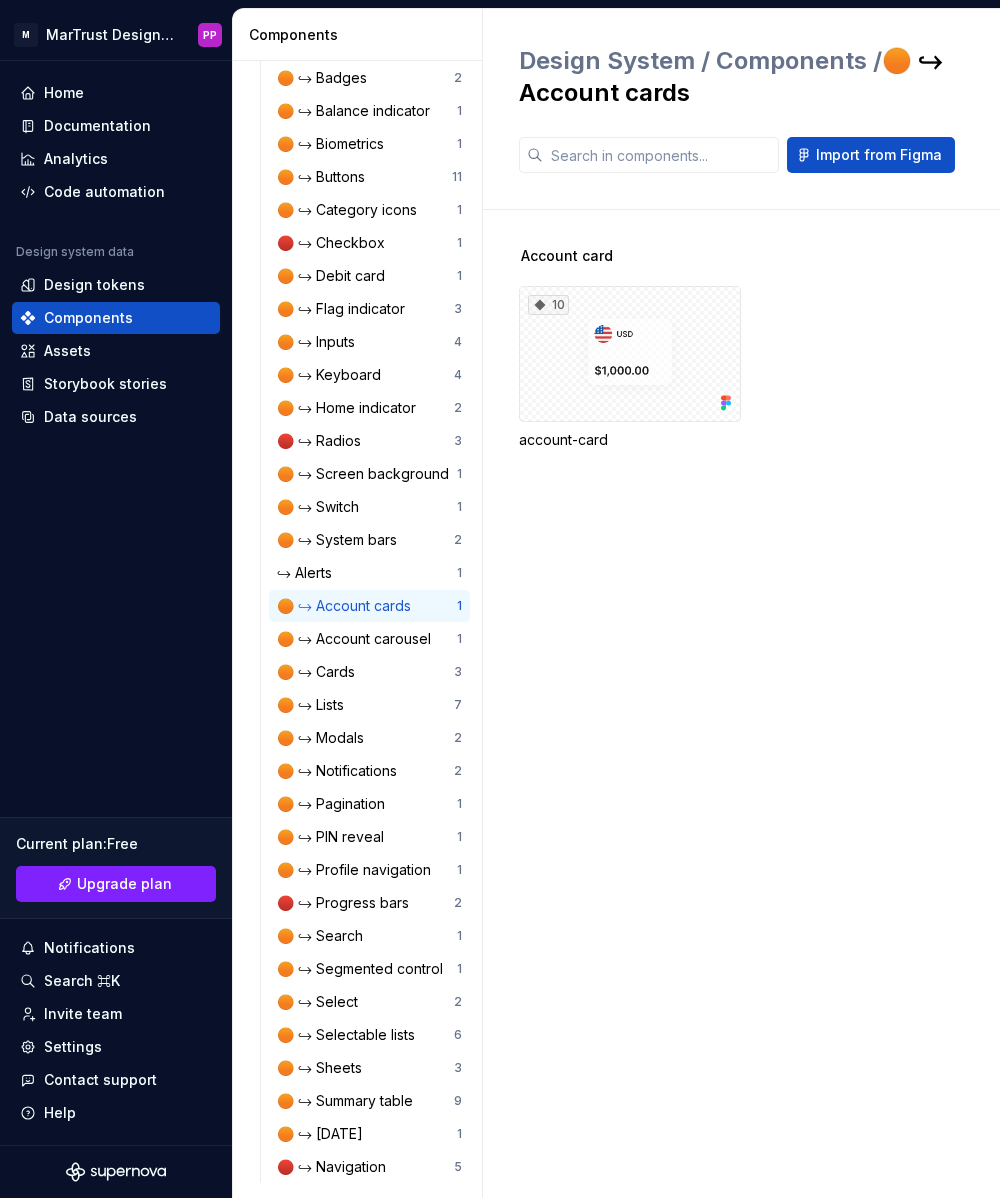 scroll, scrollTop: 194, scrollLeft: 0, axis: vertical 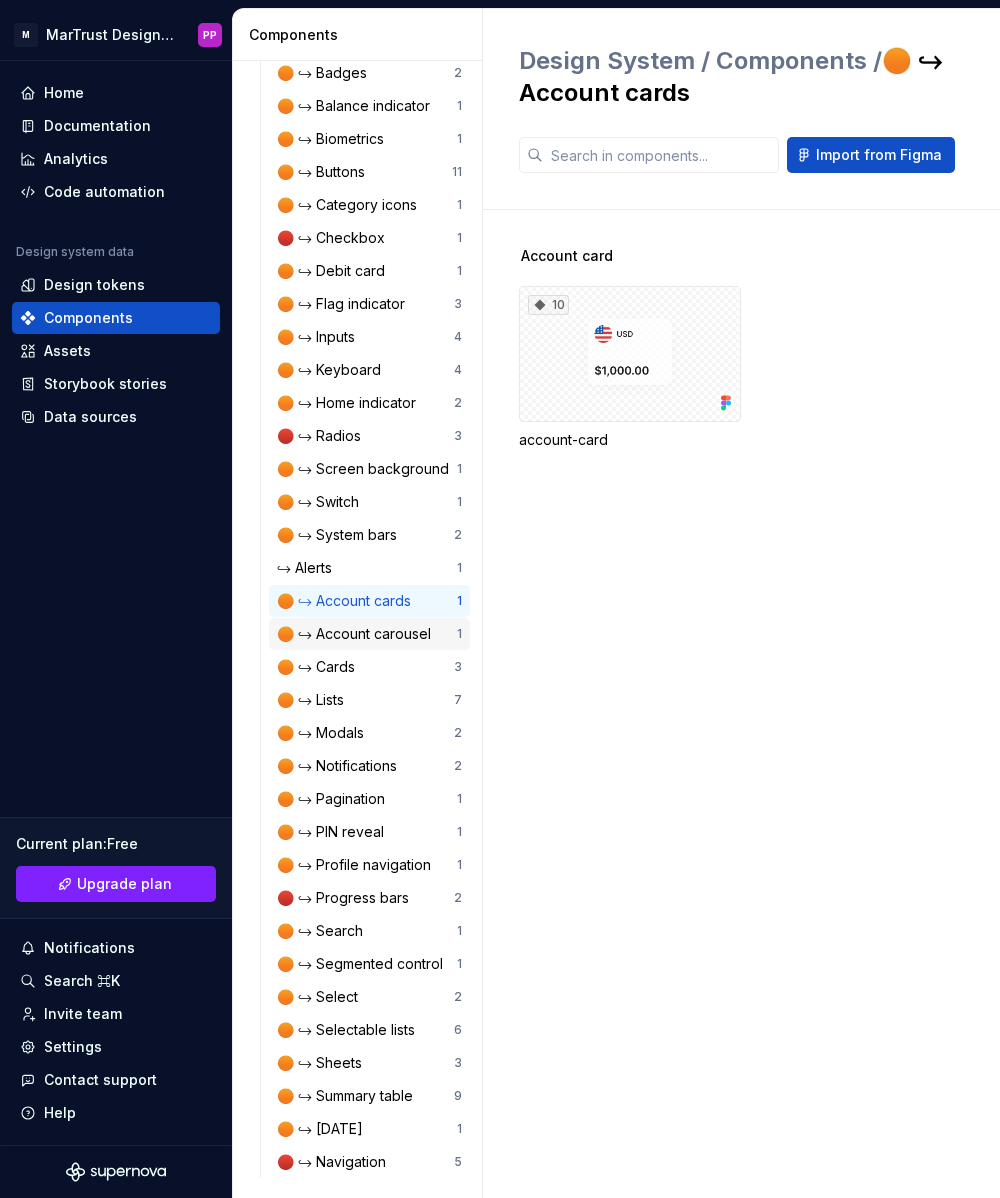 click on "🟠  ↪  Account carousel" at bounding box center [358, 634] 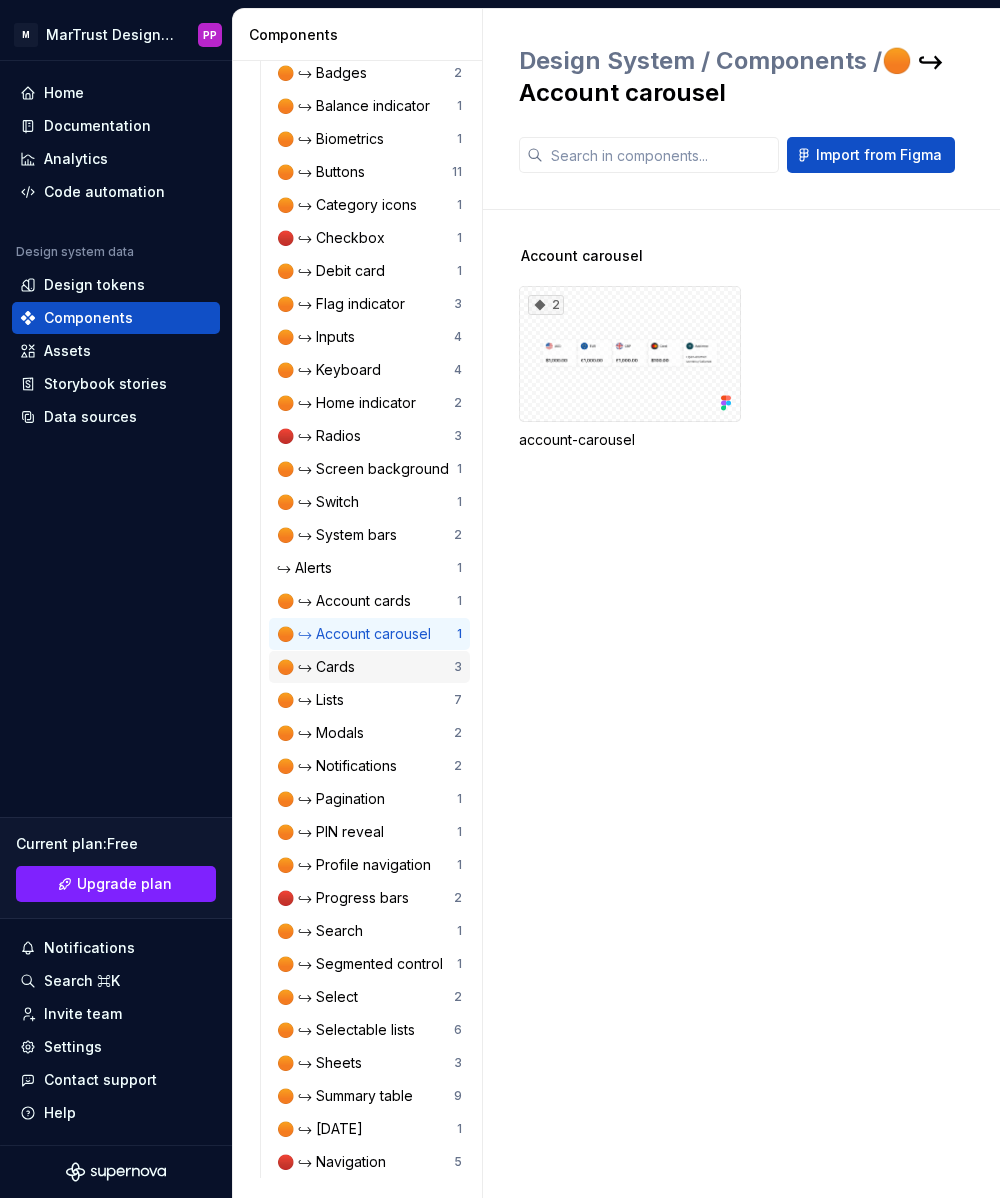 click on "🟠  ↪  Cards" at bounding box center [320, 667] 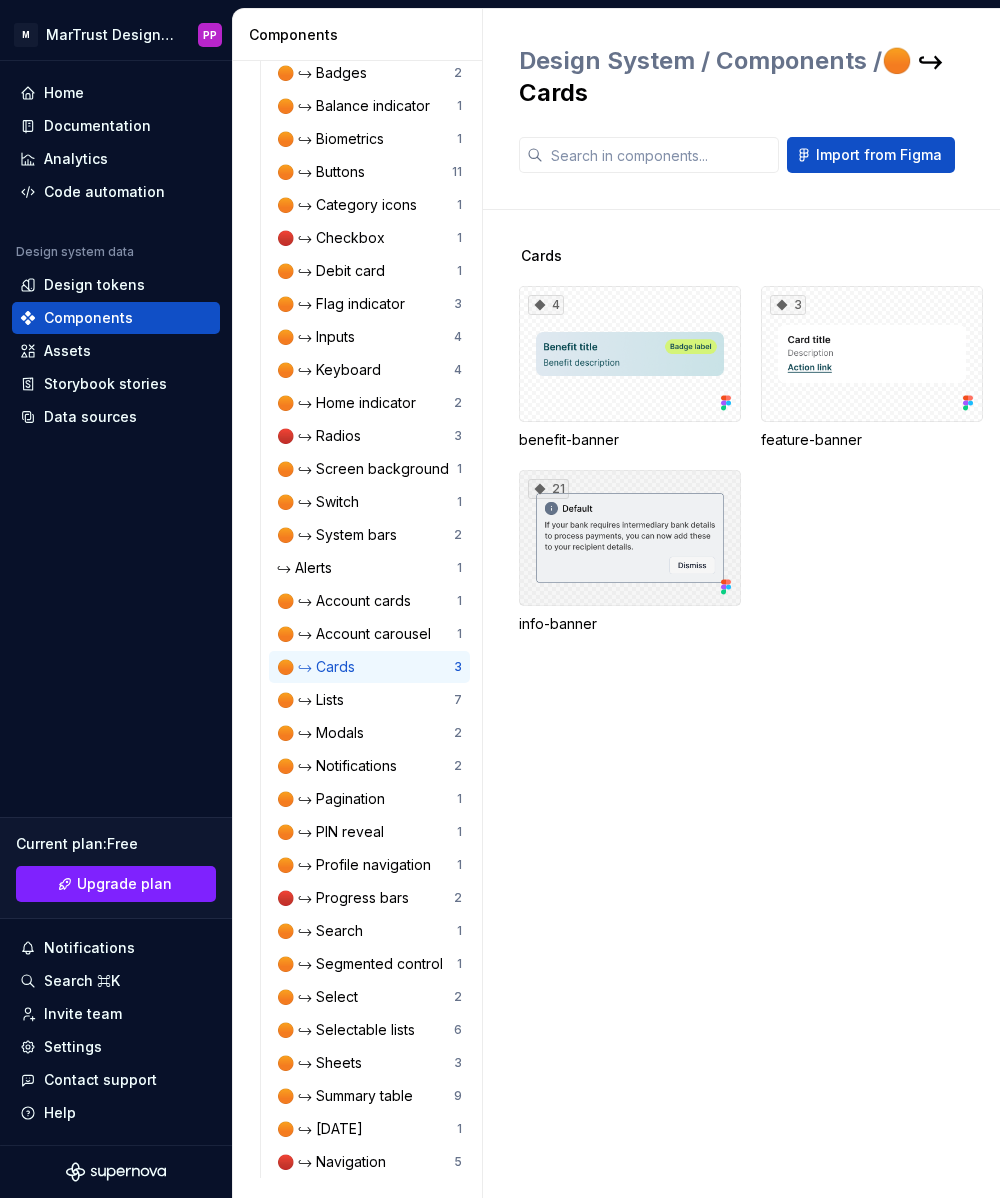 click on "21" at bounding box center [630, 538] 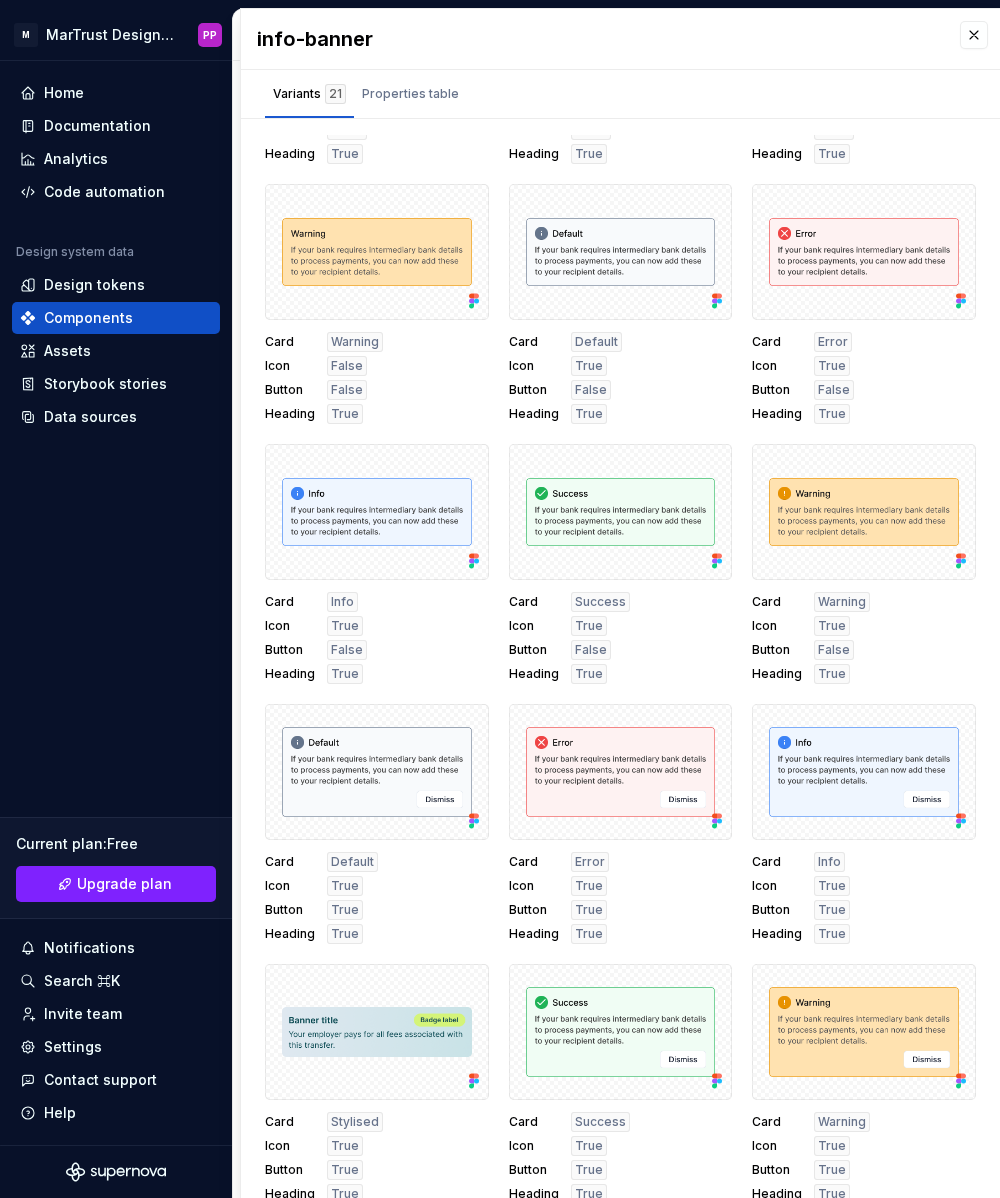 scroll, scrollTop: 744, scrollLeft: 0, axis: vertical 